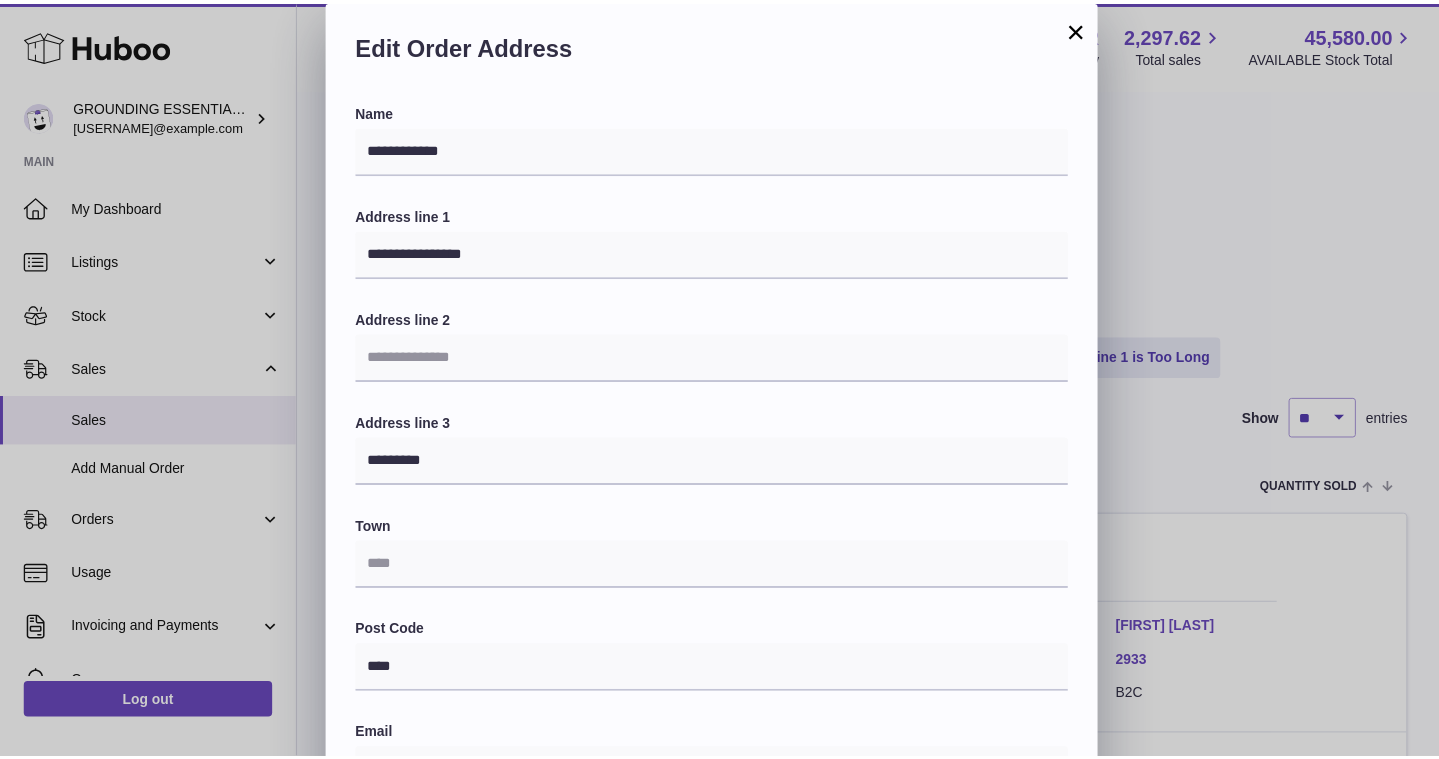 scroll, scrollTop: 281, scrollLeft: 0, axis: vertical 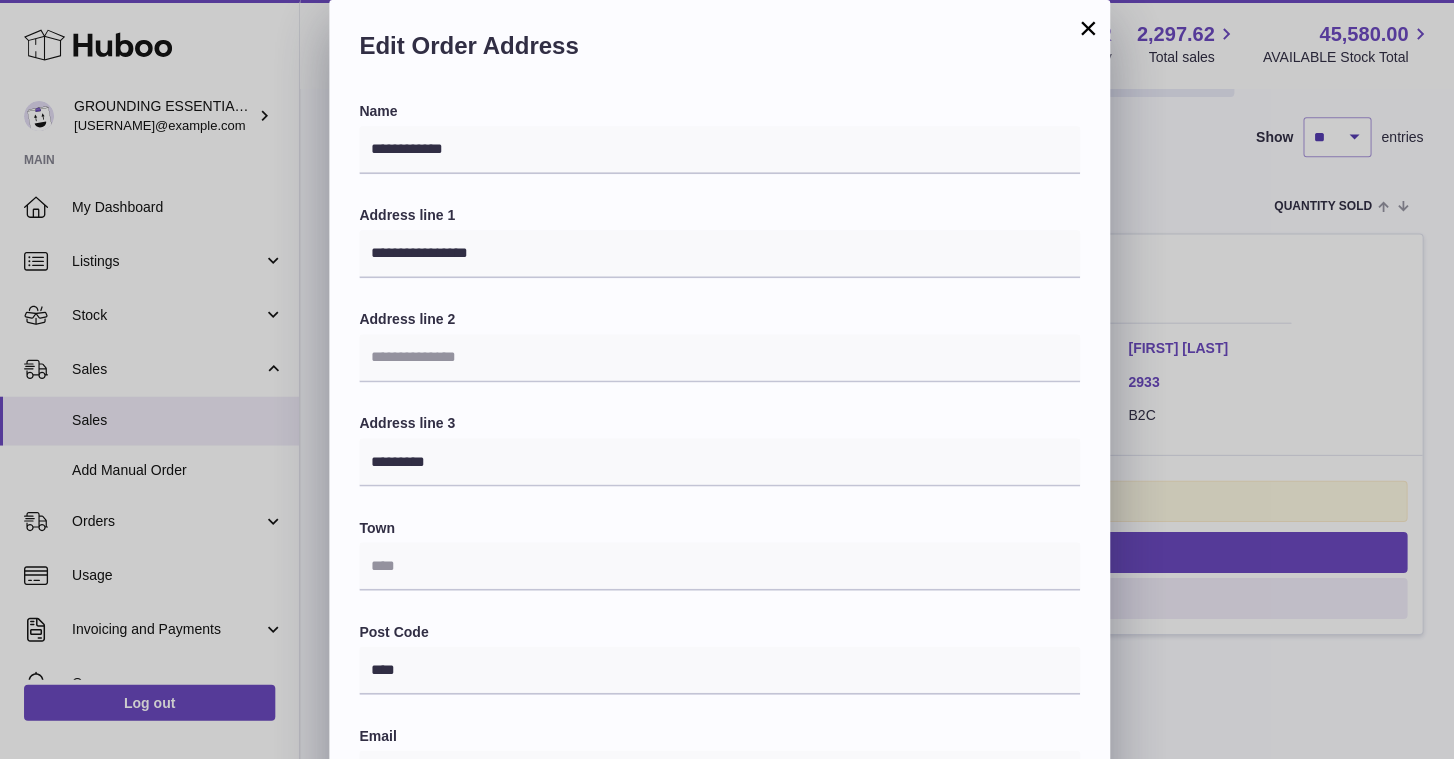 click on "×" at bounding box center [1087, 28] 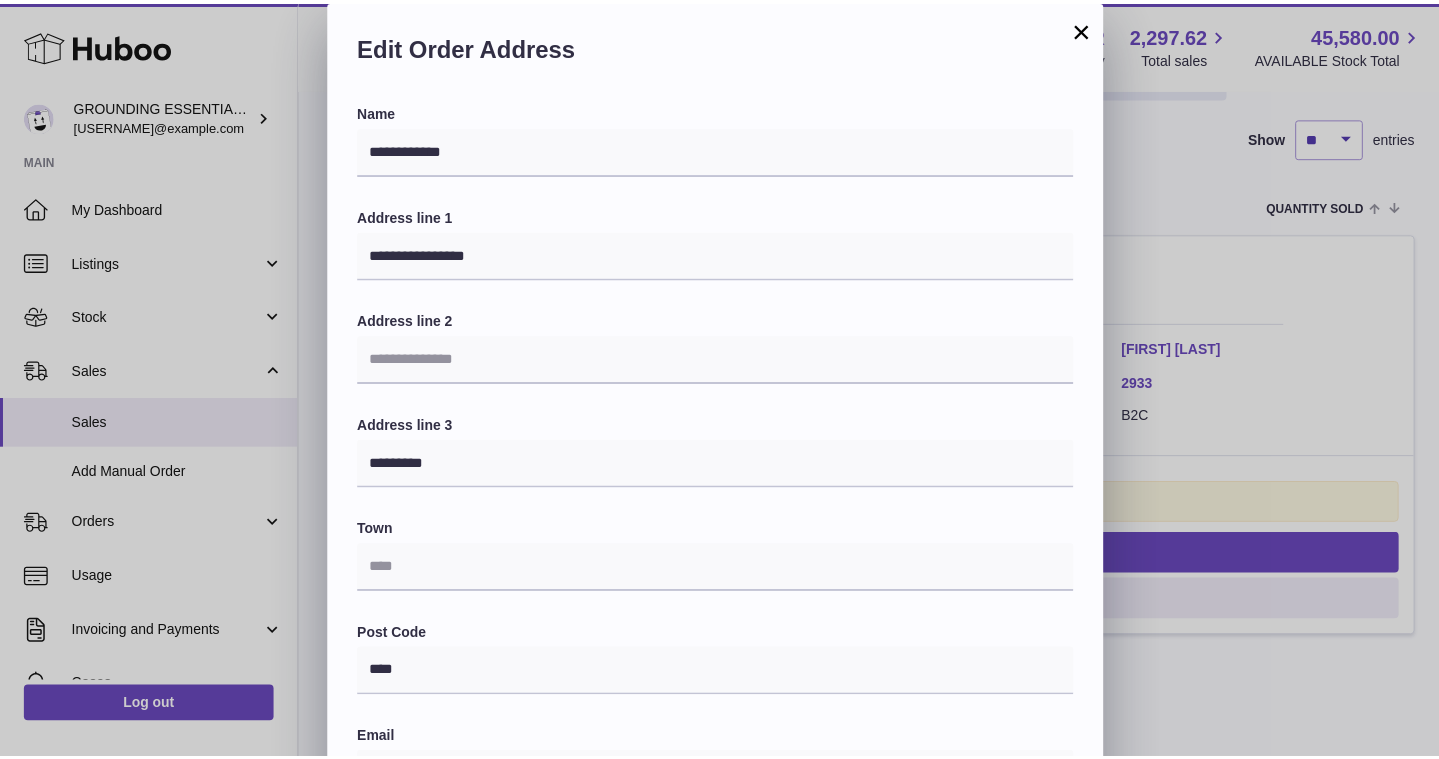 scroll, scrollTop: 0, scrollLeft: 0, axis: both 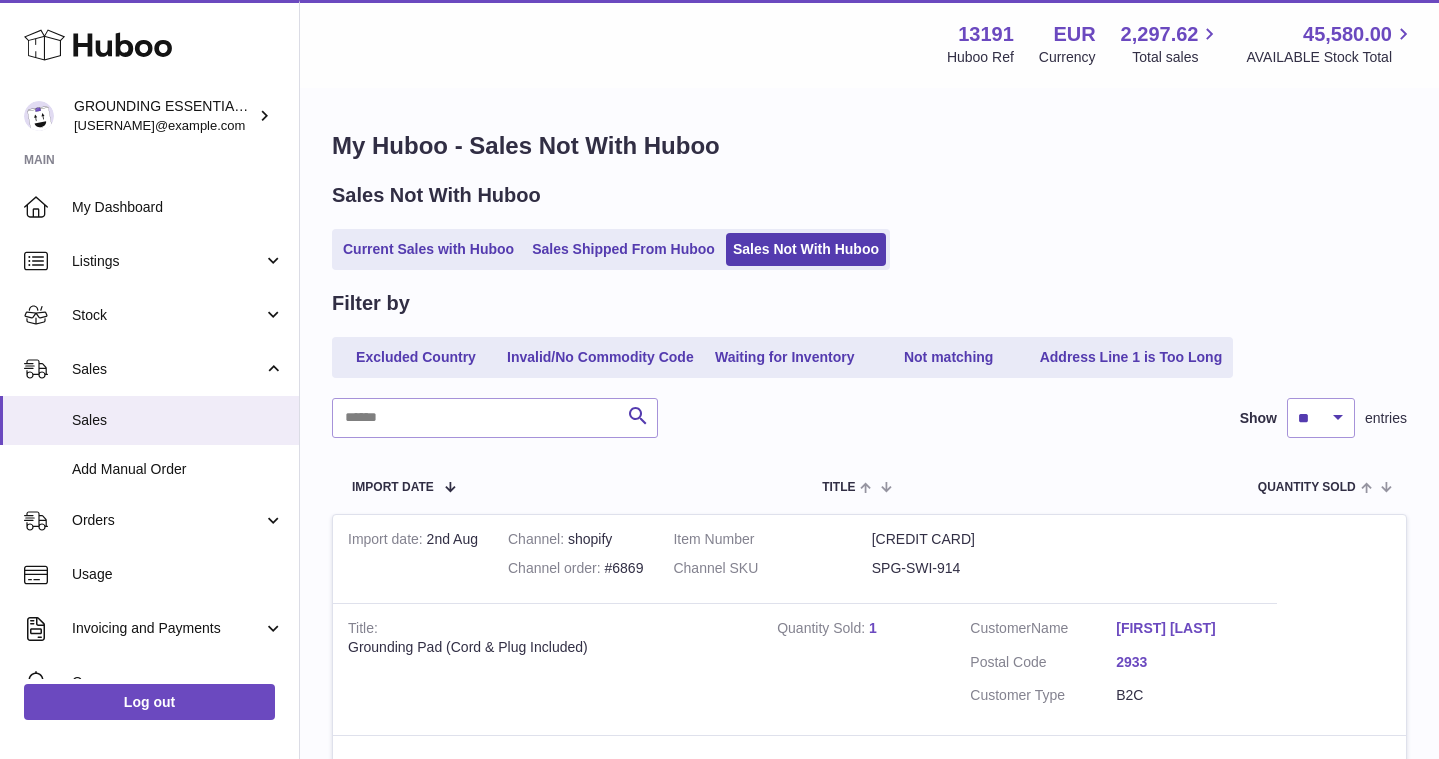 click on "Current Sales with Huboo
Sales Shipped From Huboo
Sales Not With Huboo" at bounding box center [611, 249] 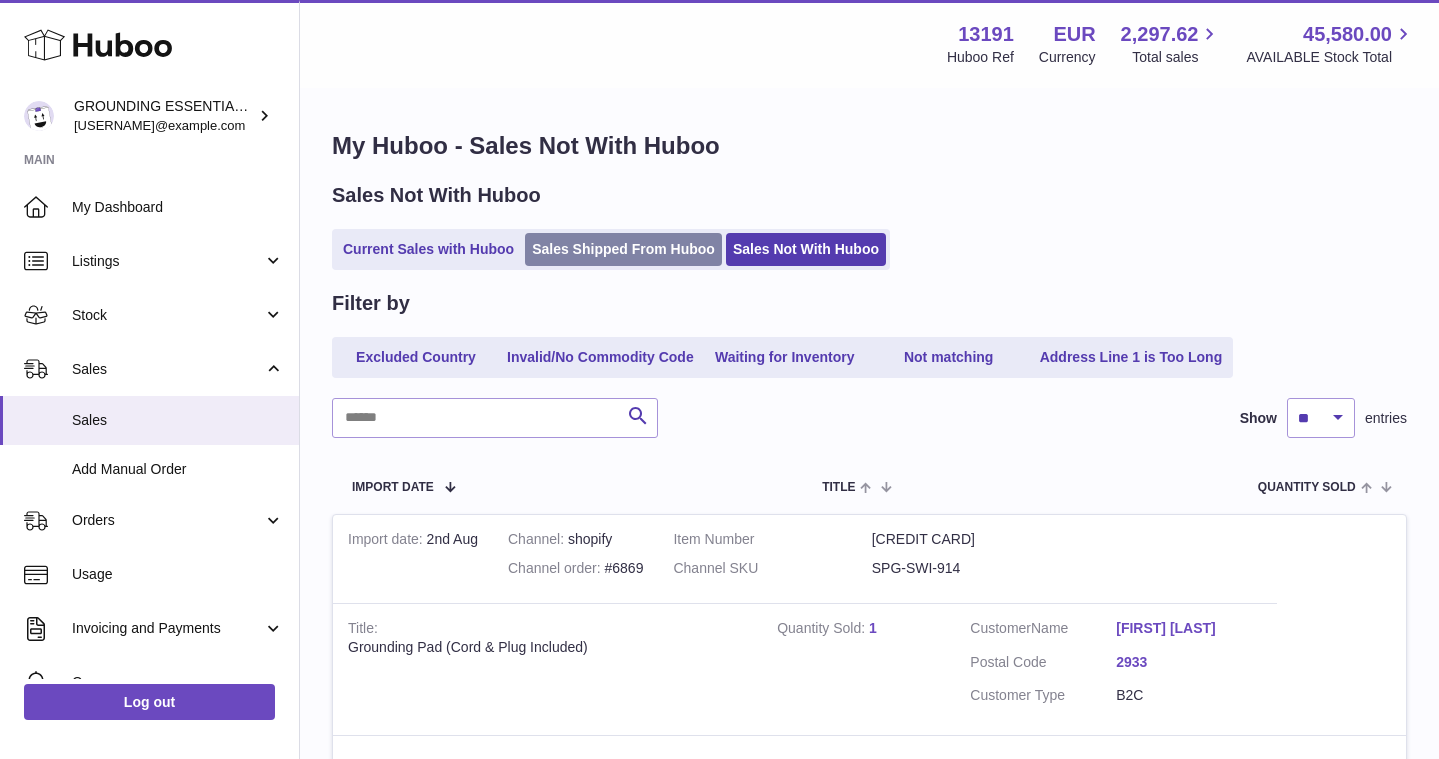 click on "Sales Shipped From Huboo" at bounding box center [623, 249] 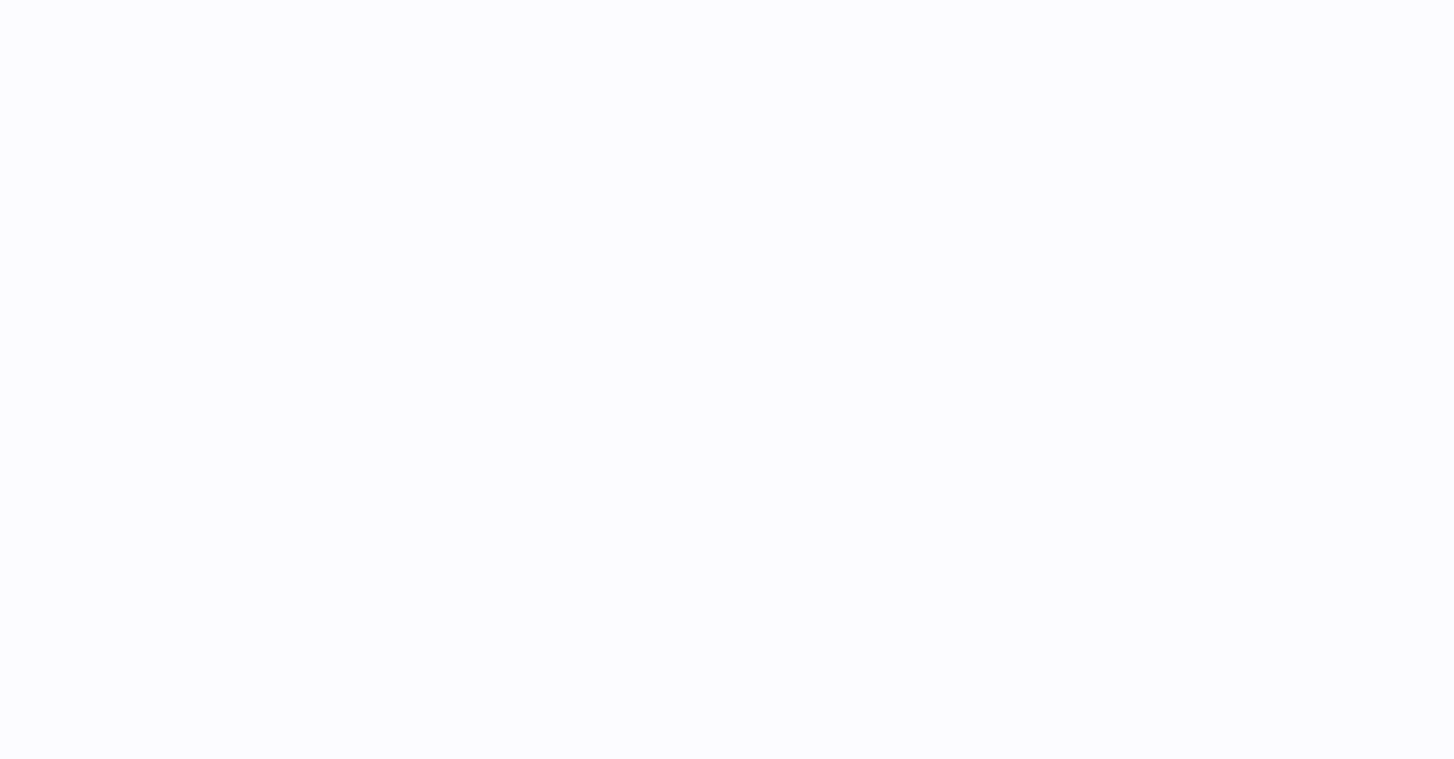 scroll, scrollTop: 0, scrollLeft: 0, axis: both 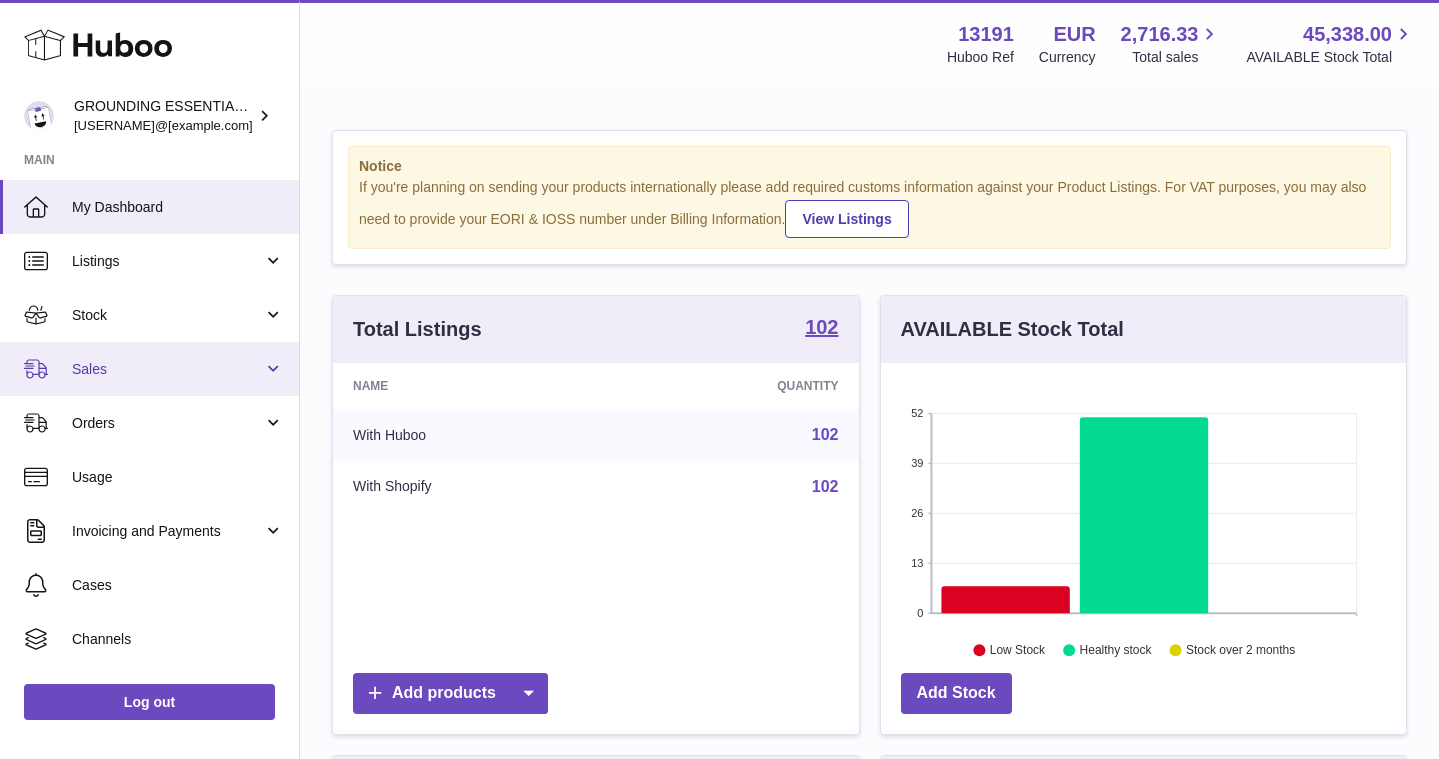 click on "Sales" at bounding box center [167, 369] 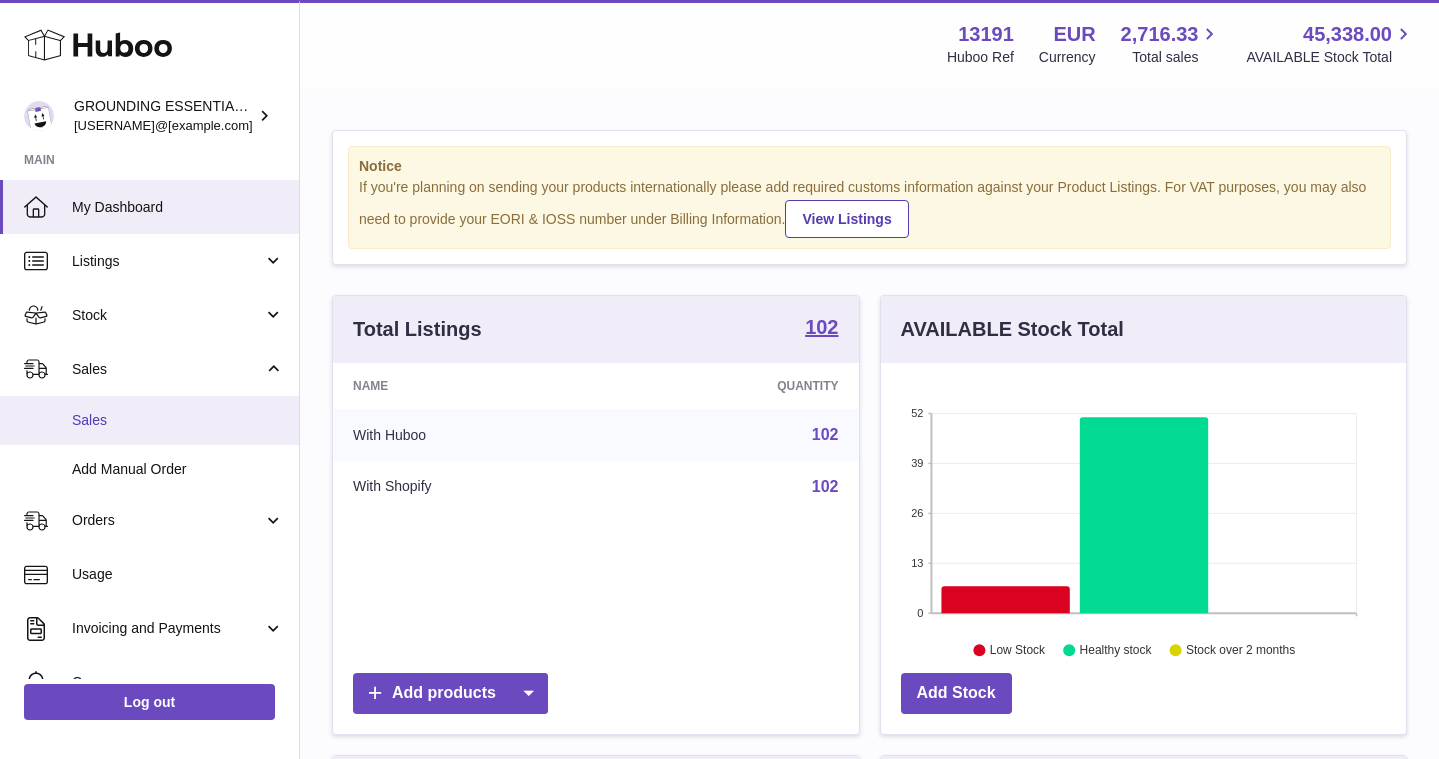 click on "Sales" at bounding box center (149, 420) 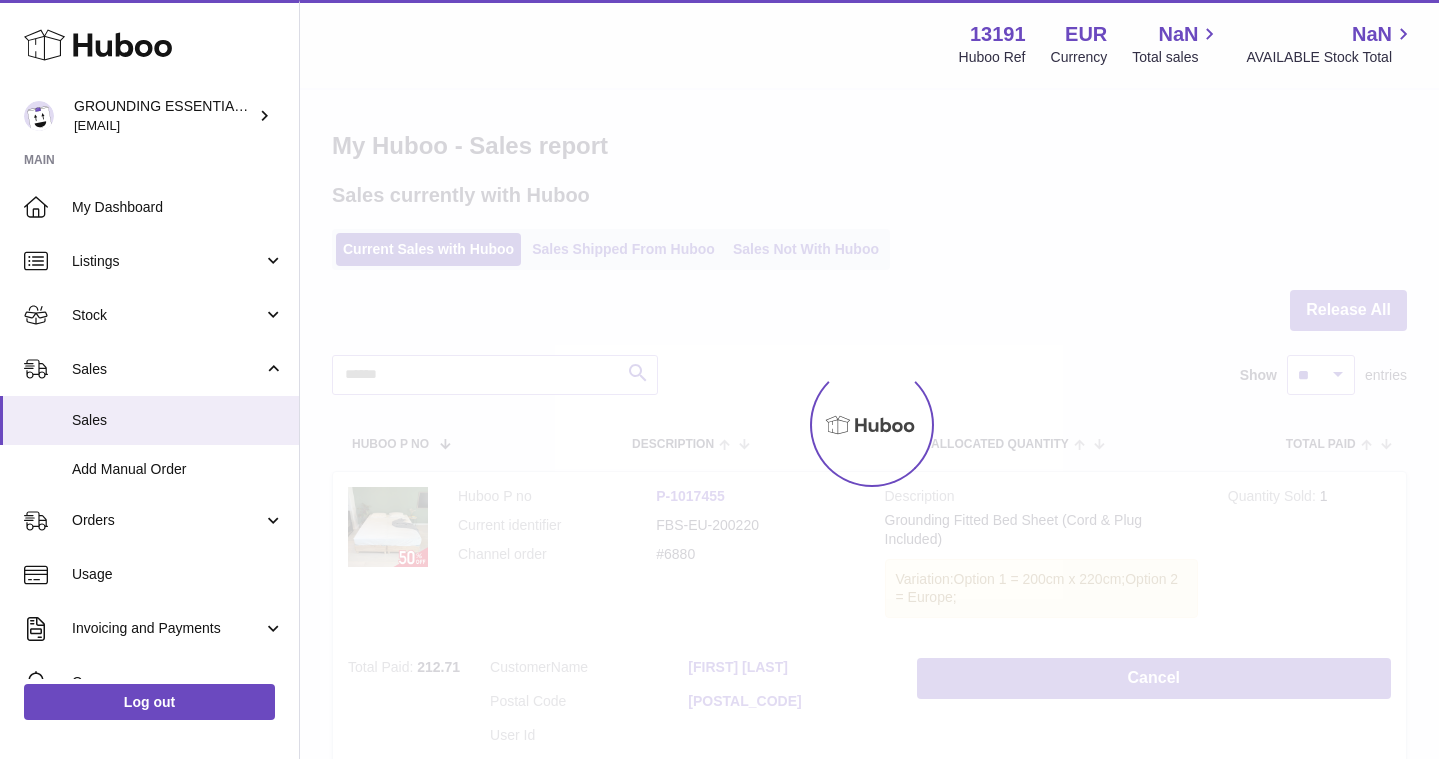 scroll, scrollTop: 0, scrollLeft: 0, axis: both 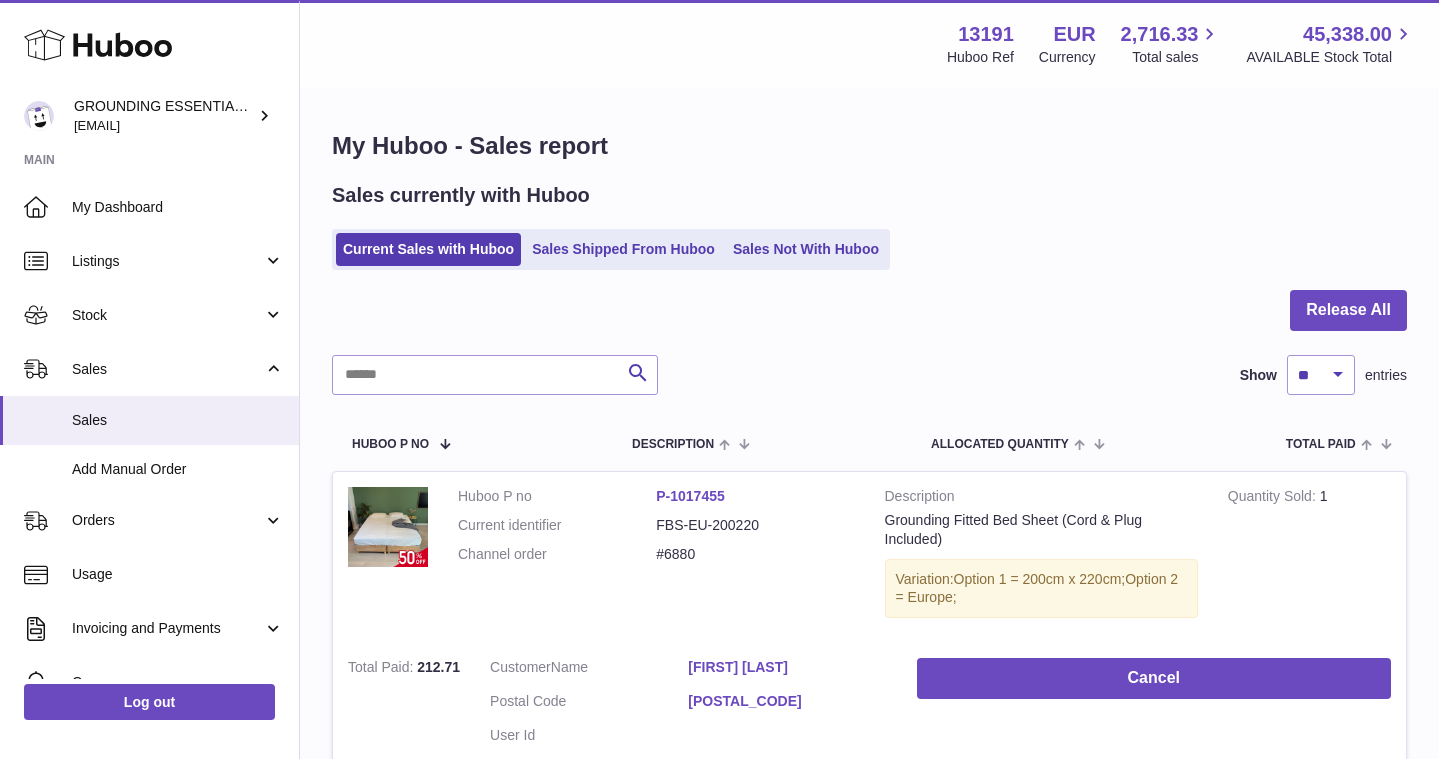 click on "Current Sales with Huboo
Sales Shipped From Huboo
Sales Not With Huboo" at bounding box center [611, 249] 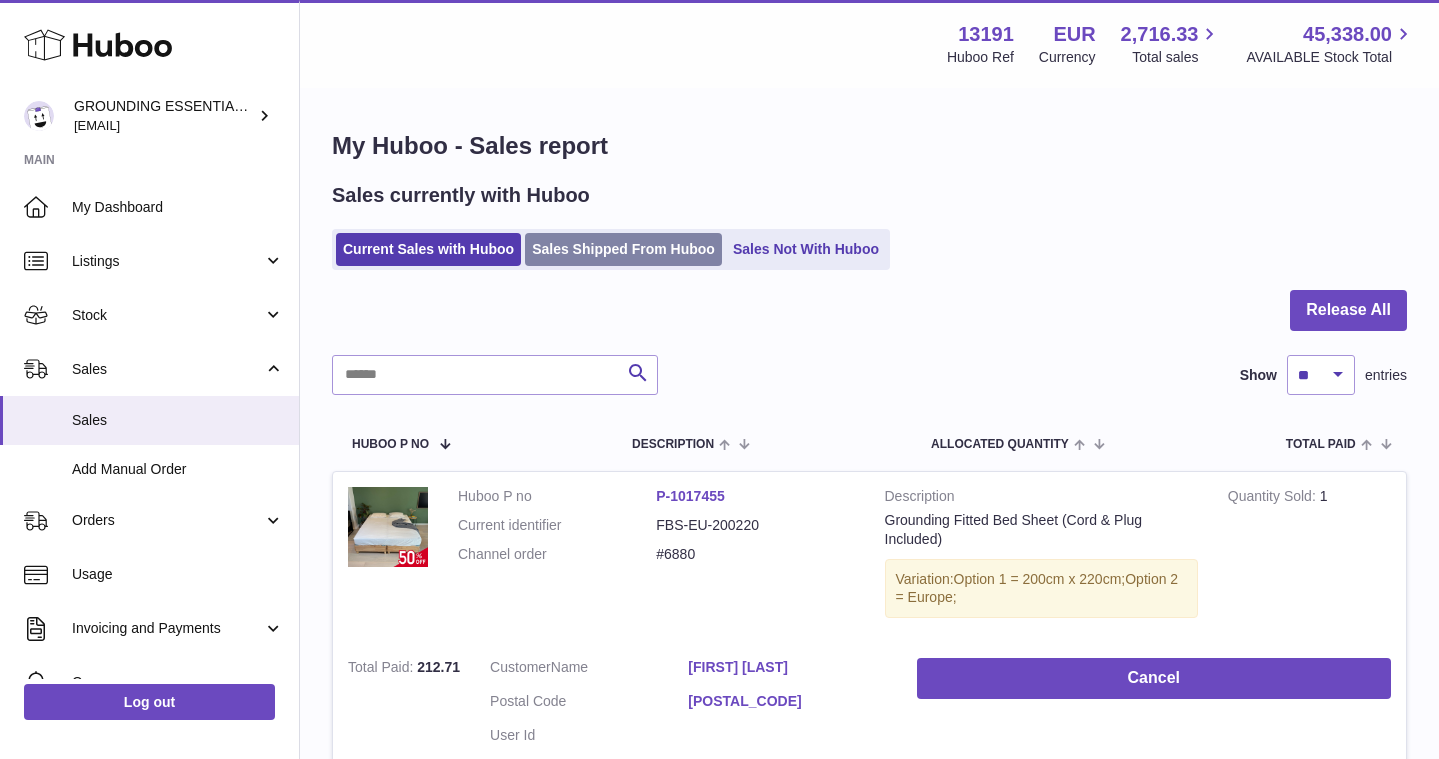 click on "Sales Shipped From Huboo" at bounding box center [623, 249] 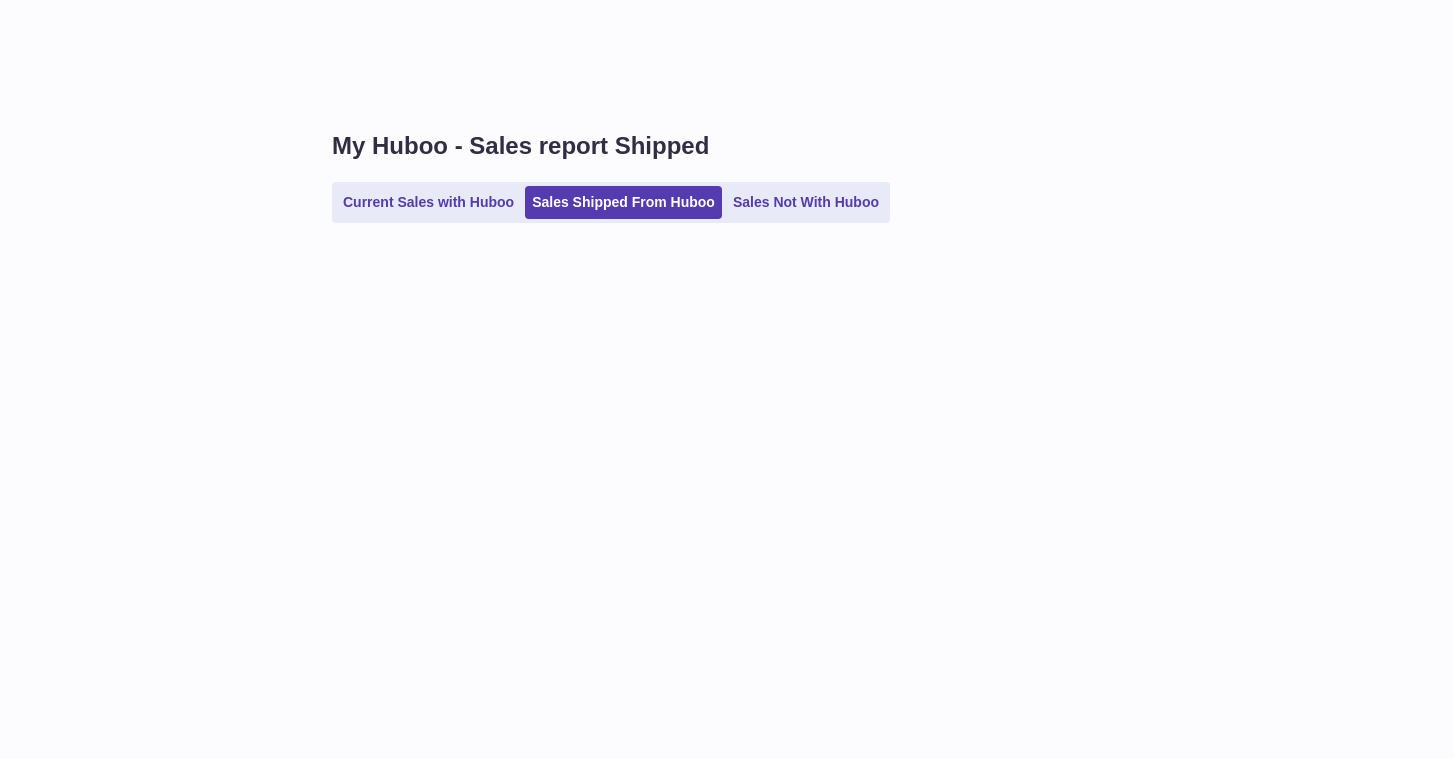 scroll, scrollTop: 0, scrollLeft: 0, axis: both 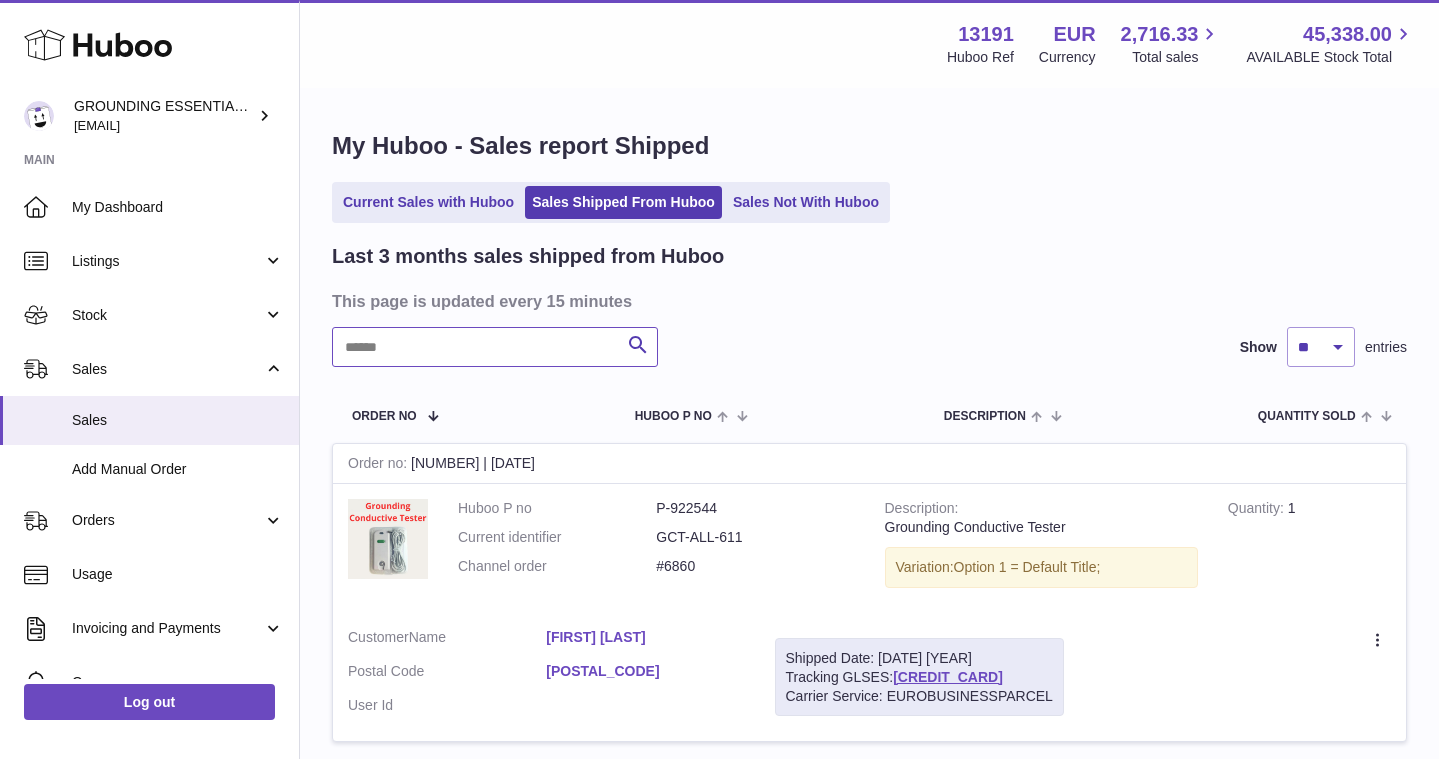 click at bounding box center (495, 347) 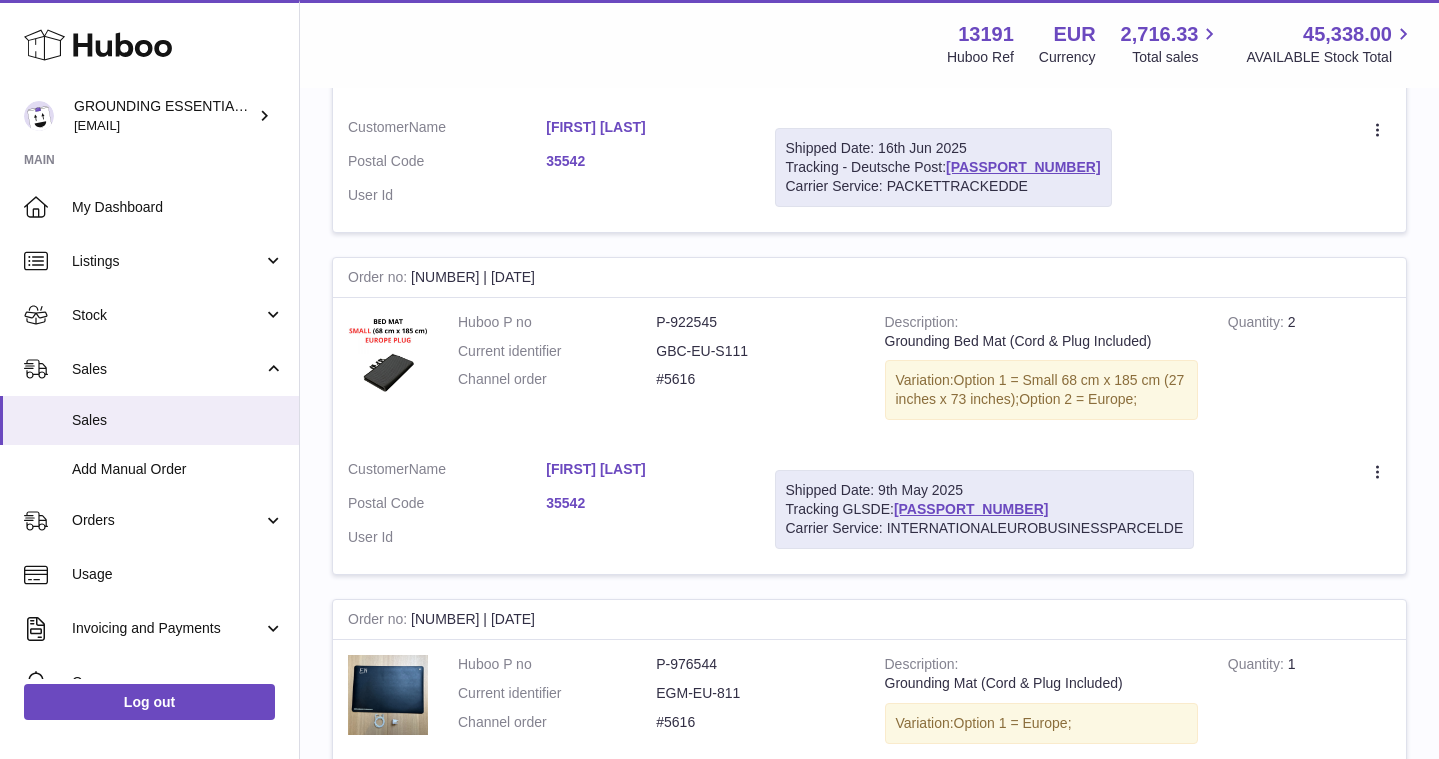 scroll, scrollTop: 806, scrollLeft: 0, axis: vertical 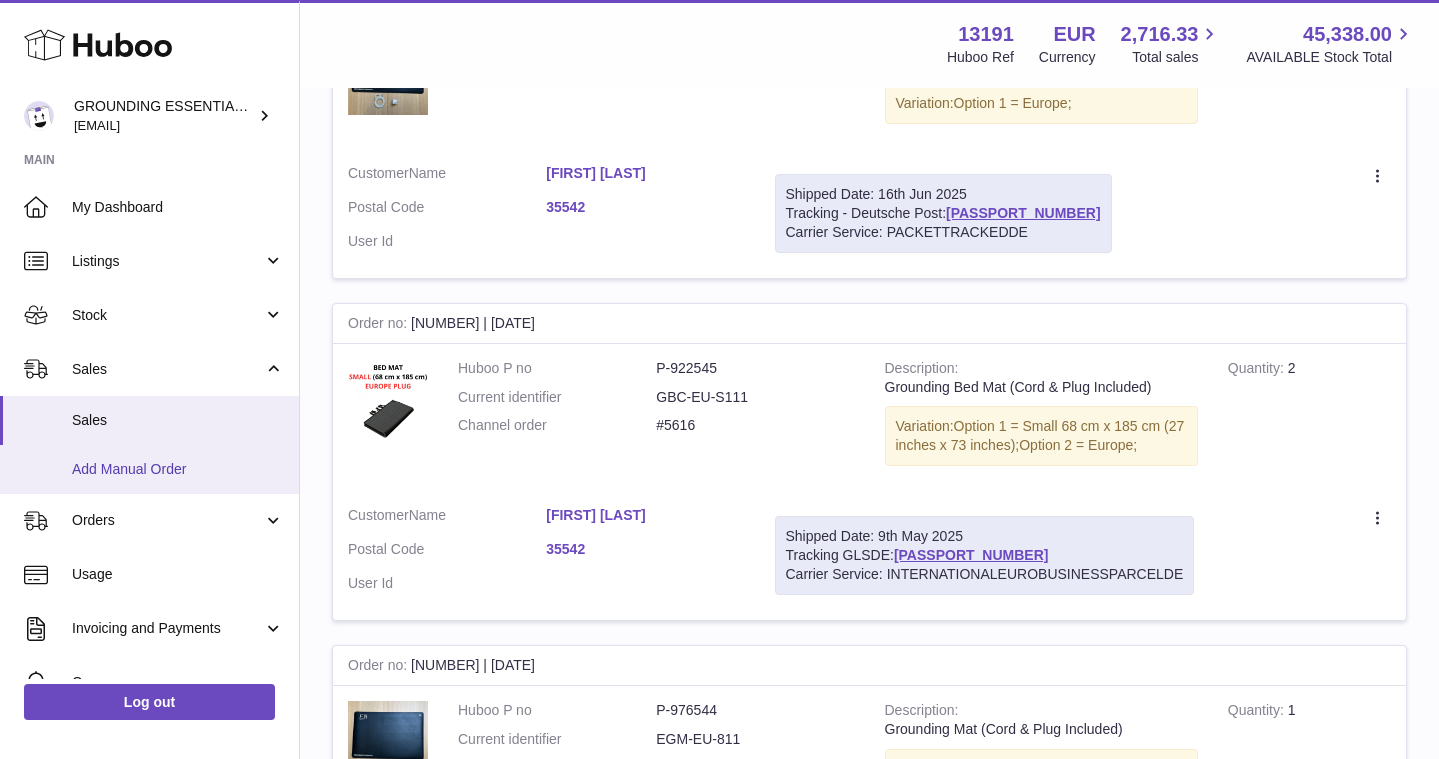 type on "**********" 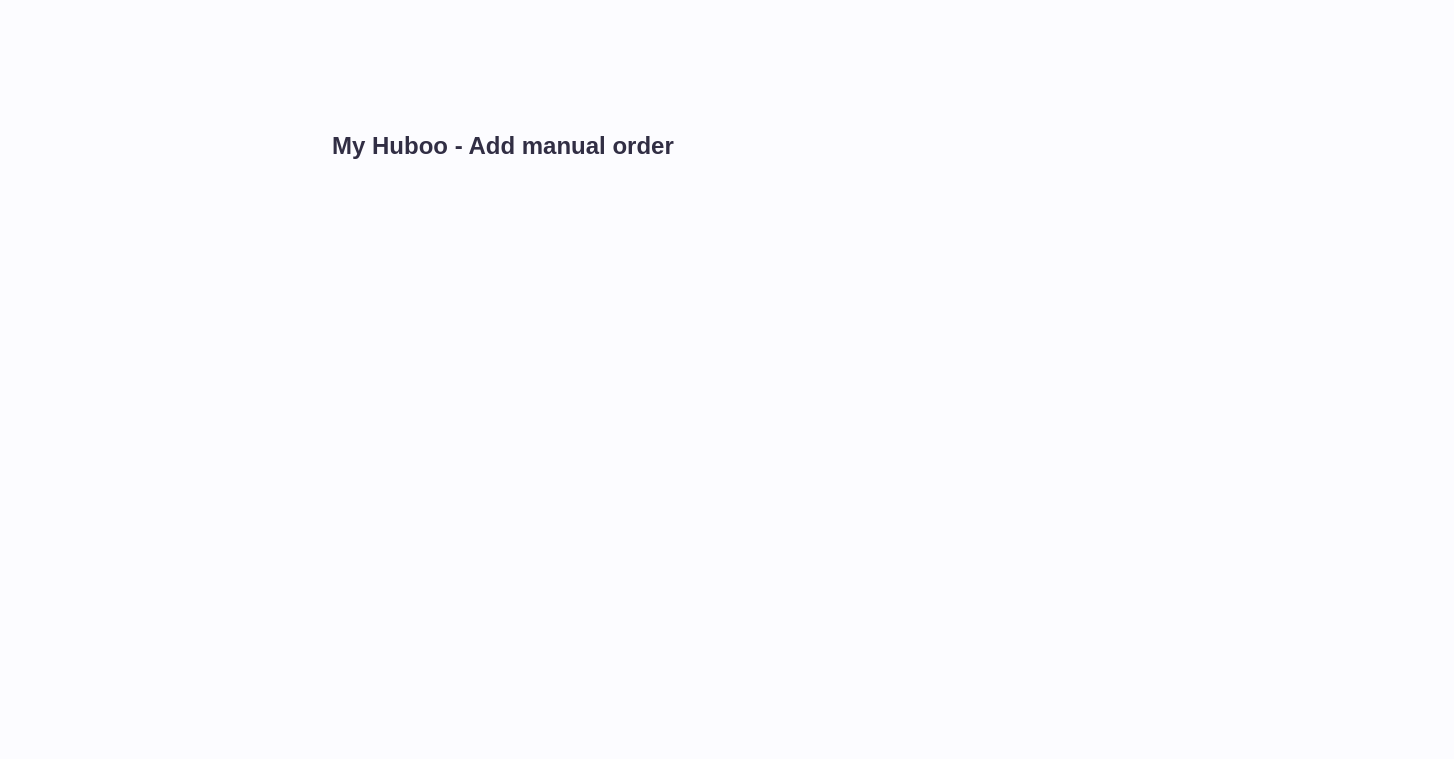 scroll, scrollTop: 0, scrollLeft: 0, axis: both 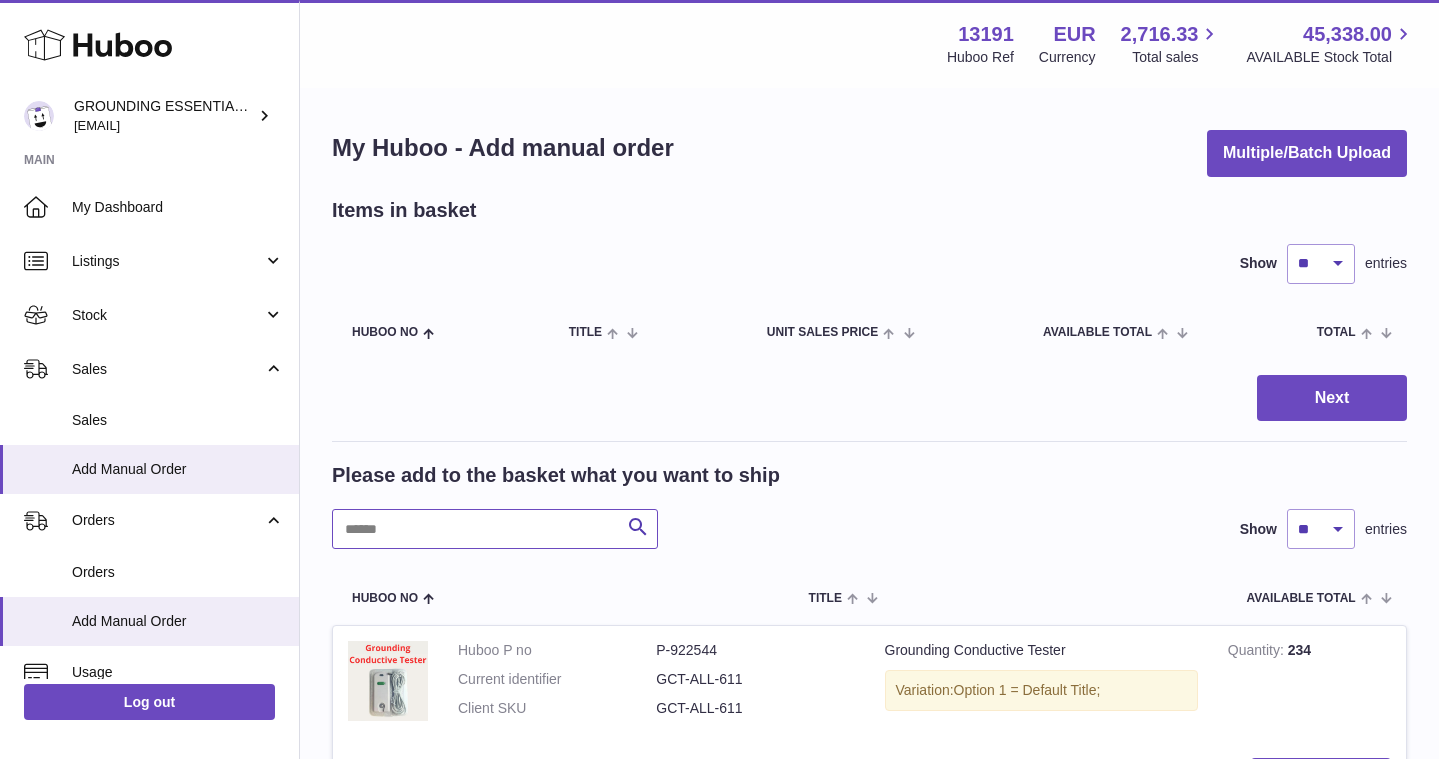 click at bounding box center [495, 529] 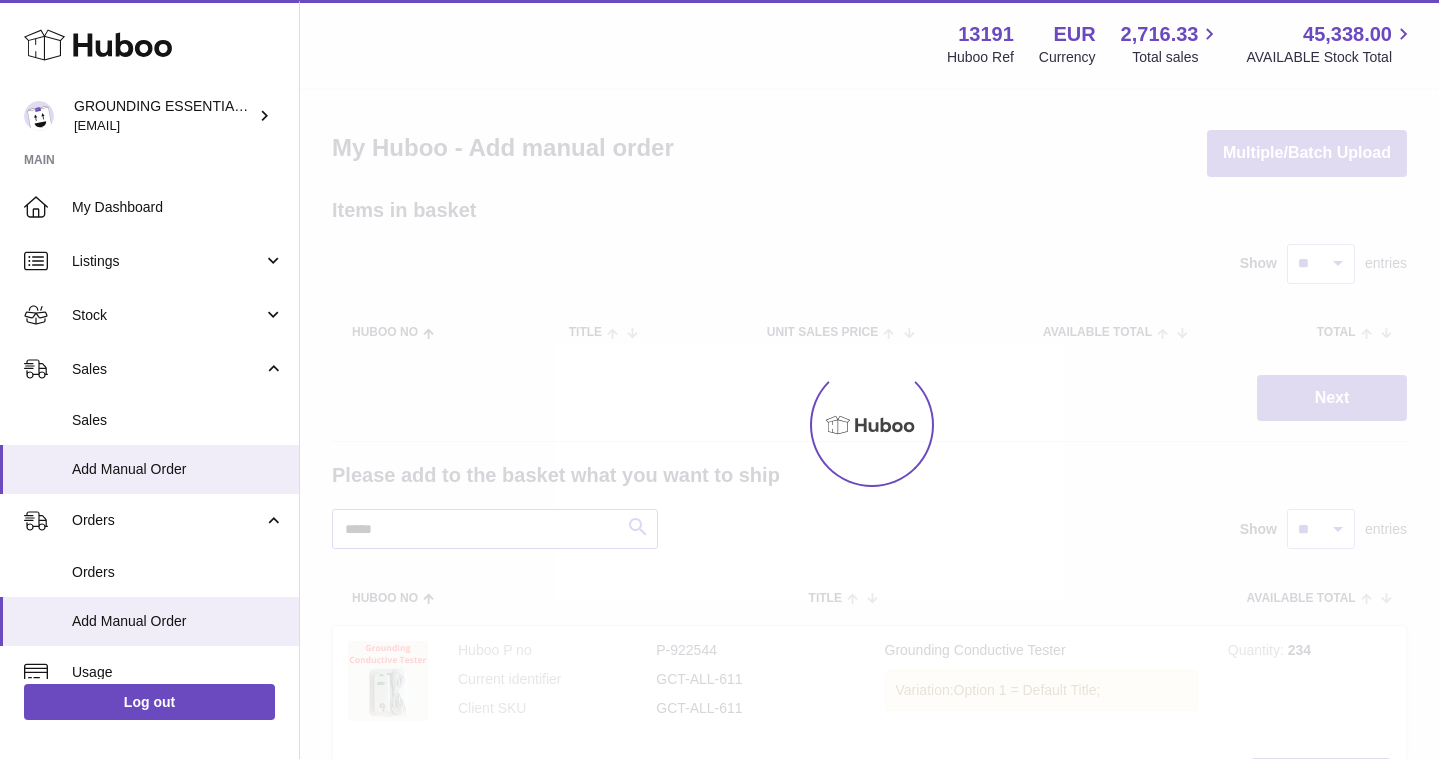 type on "*****" 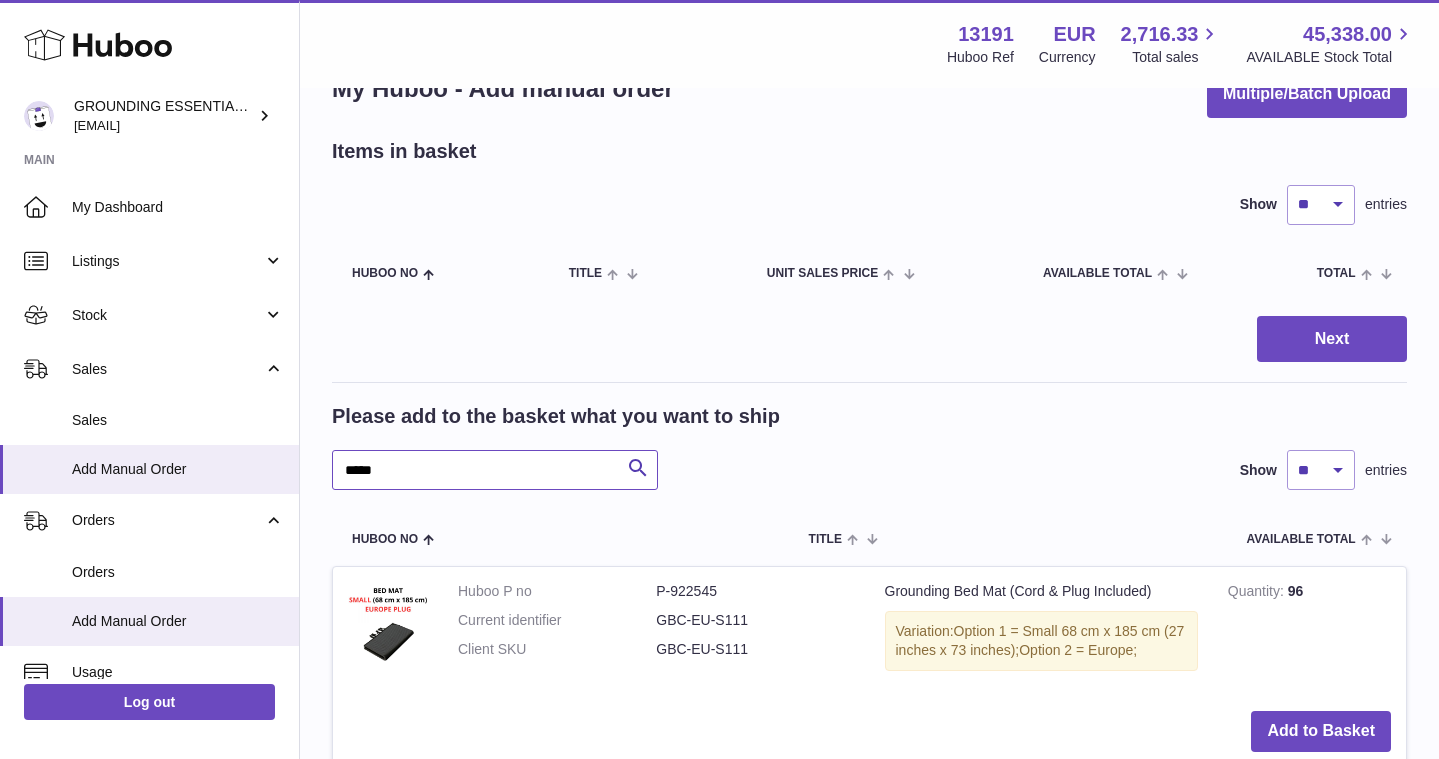 scroll, scrollTop: 129, scrollLeft: 0, axis: vertical 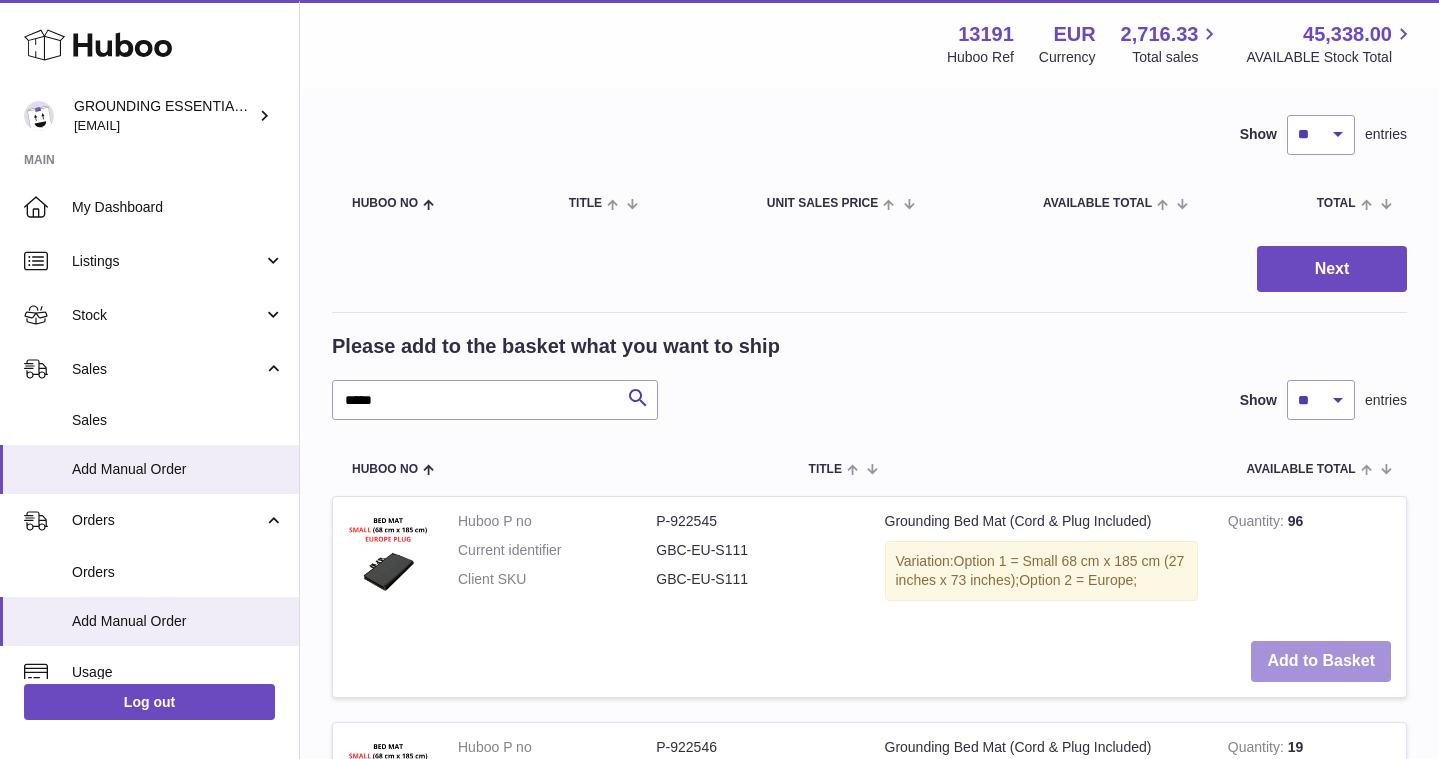 click on "Add to Basket" at bounding box center (1321, 661) 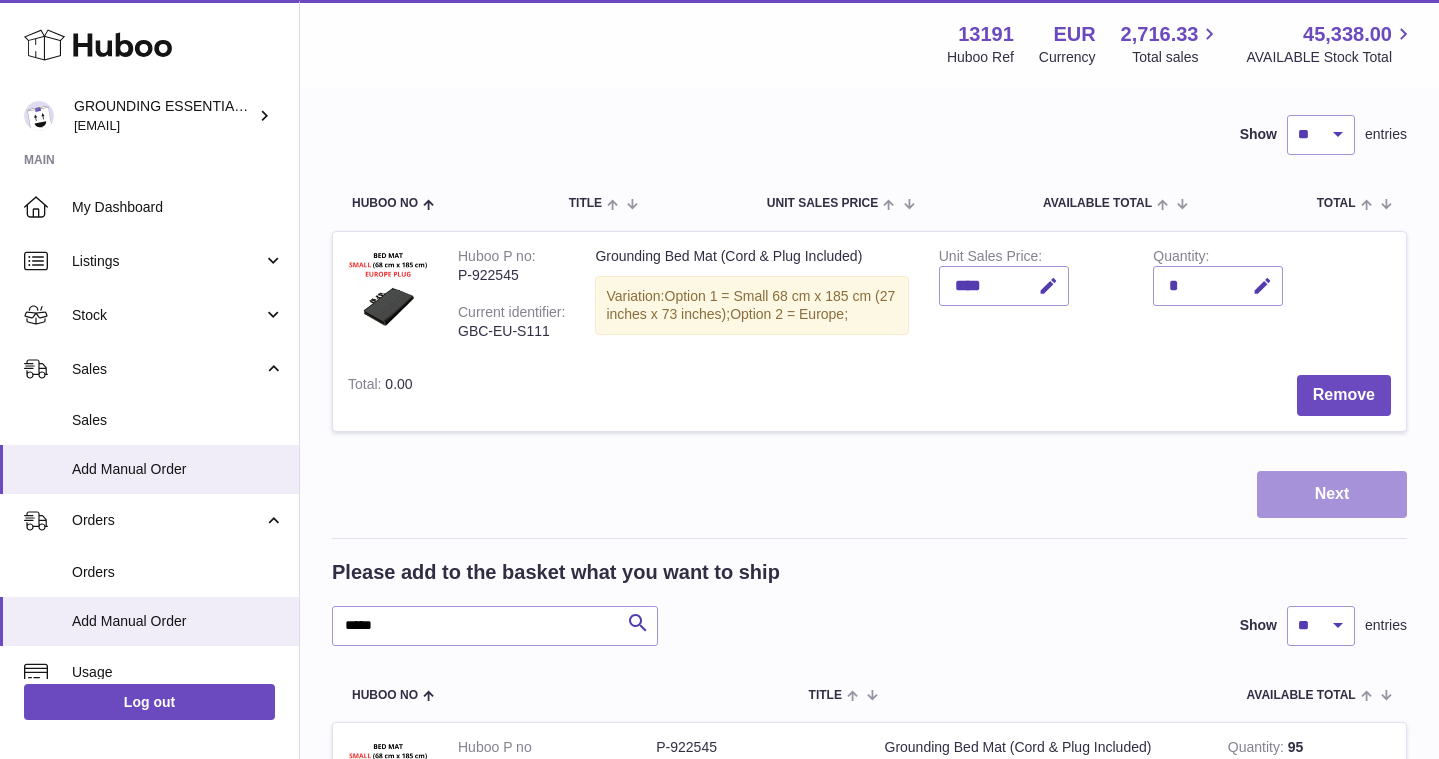 click on "Next" at bounding box center (1332, 494) 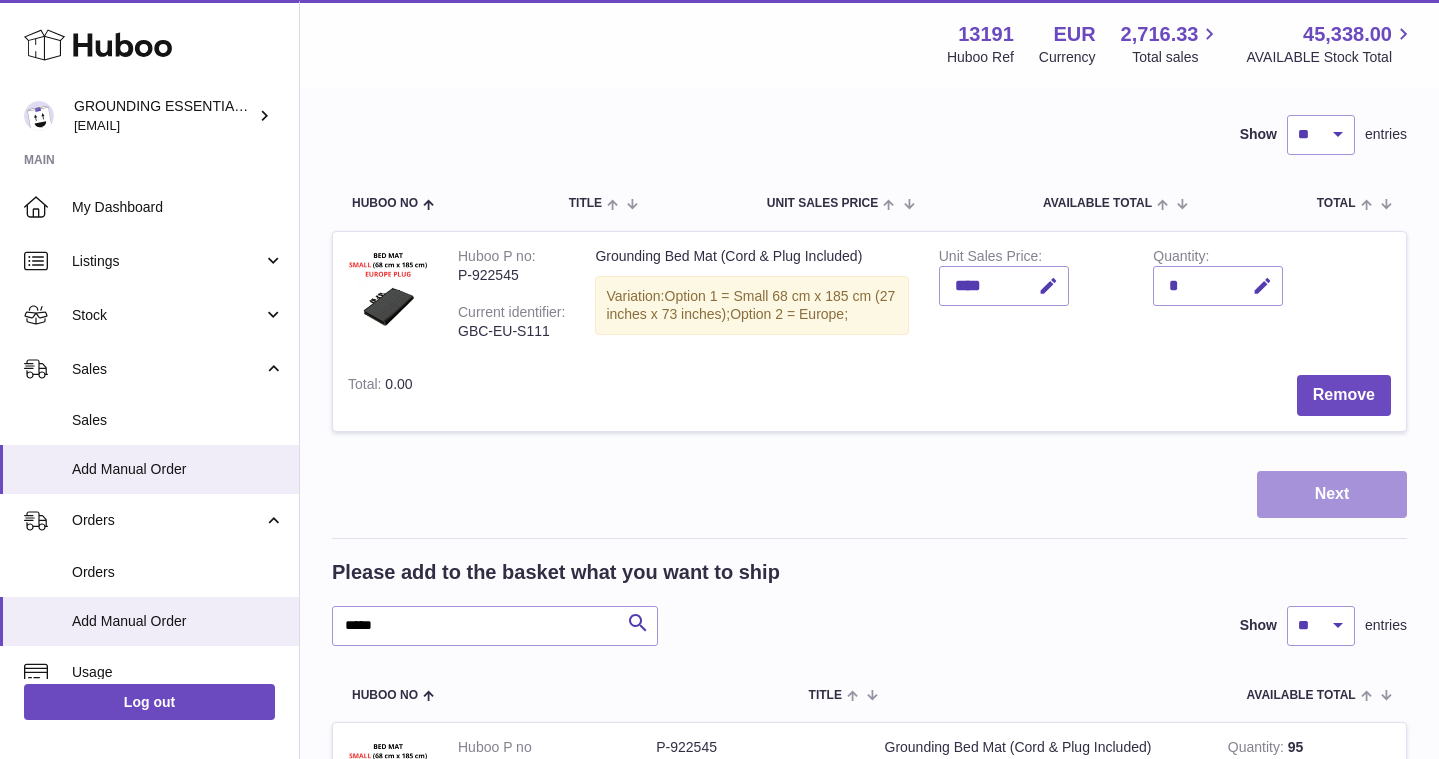 scroll, scrollTop: 0, scrollLeft: 0, axis: both 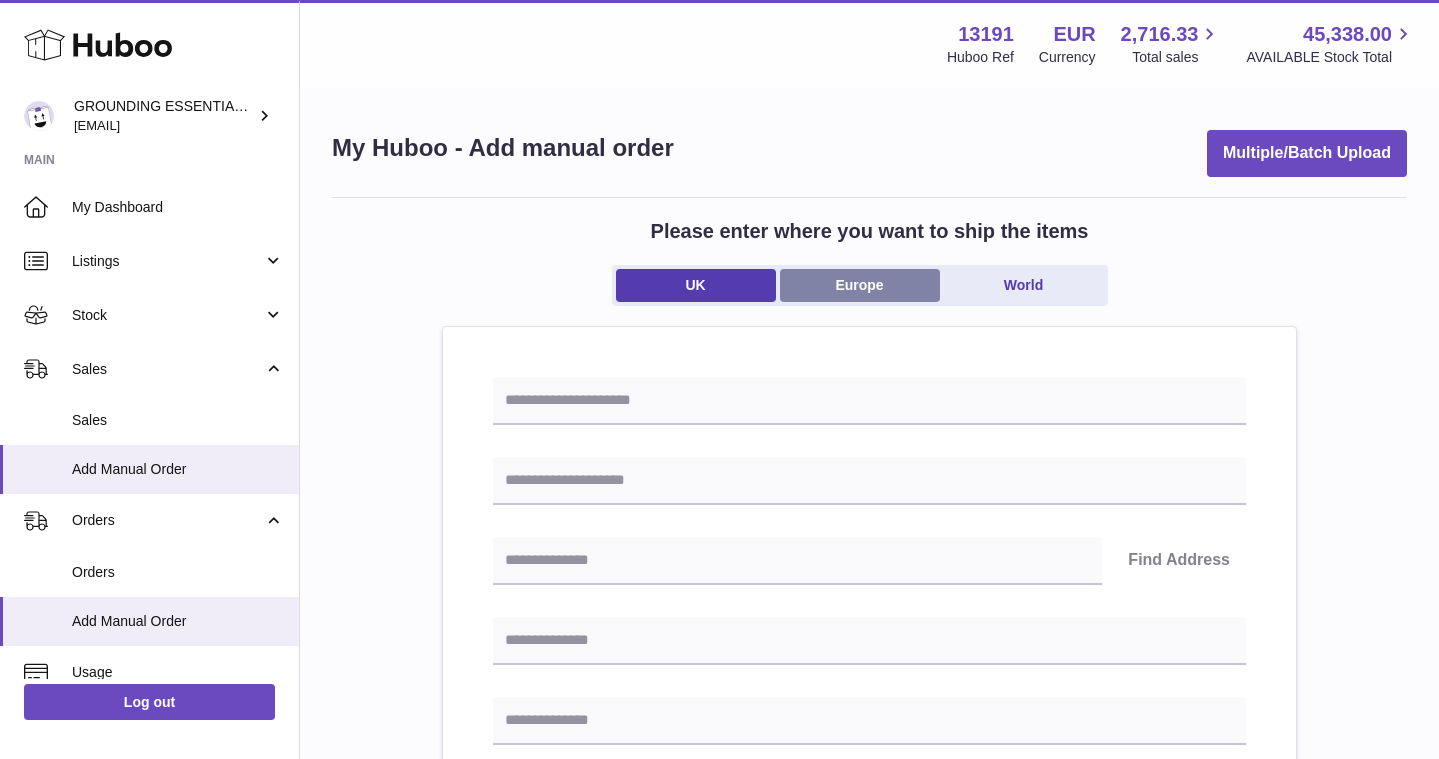 click on "Europe" at bounding box center [860, 285] 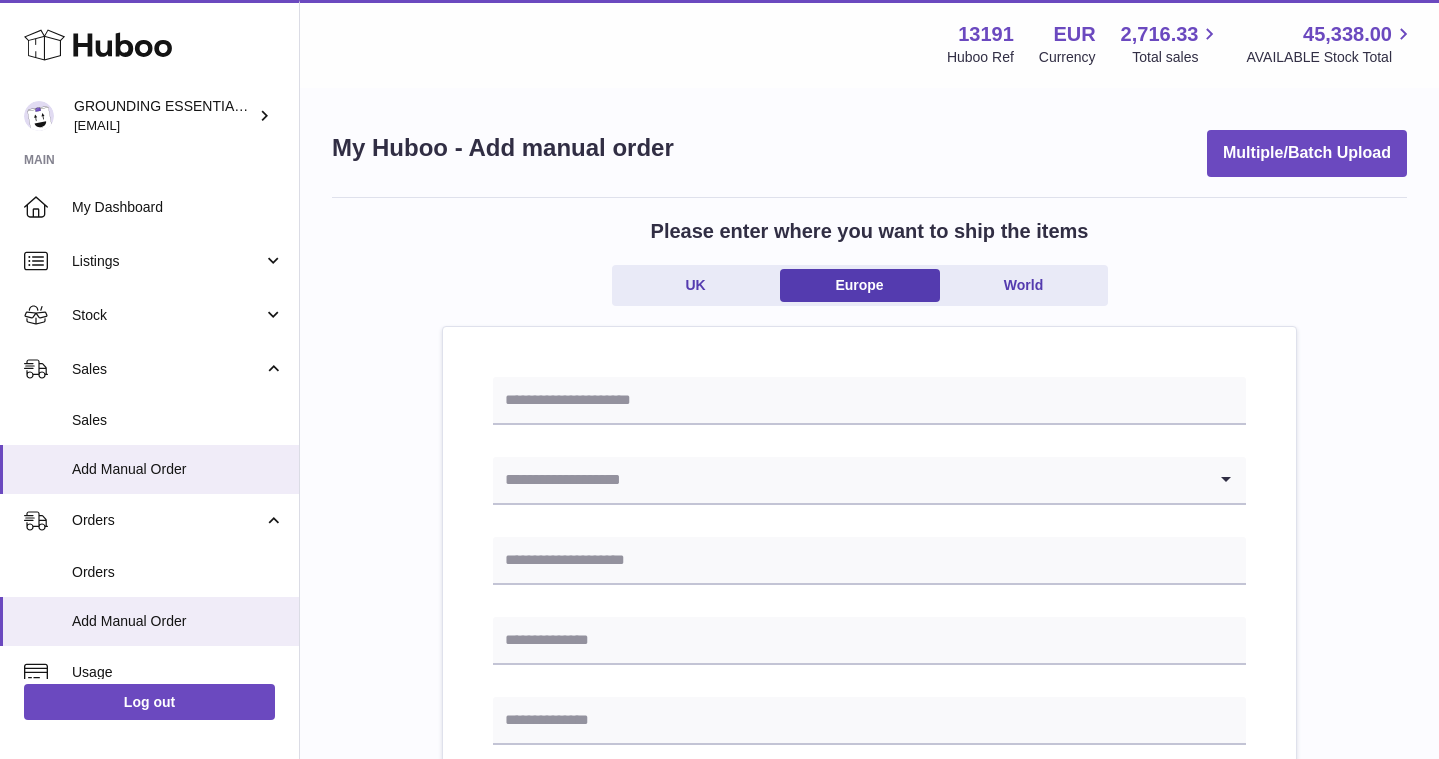 click on "Loading...
Please enter how you want to ship             Loading...
You require an order to be fulfilled which is going directly to another business or retailer rather than directly to a consumer. Please ensure you have contacted our customer service department for further information relating to any associated costs and (order completion) timescales, before proceeding.
Optional extra fields             Loading...       This will appear on the packing slip. e.g. 'Please contact us through Amazon'
B2C
Loading..." at bounding box center (869, 945) 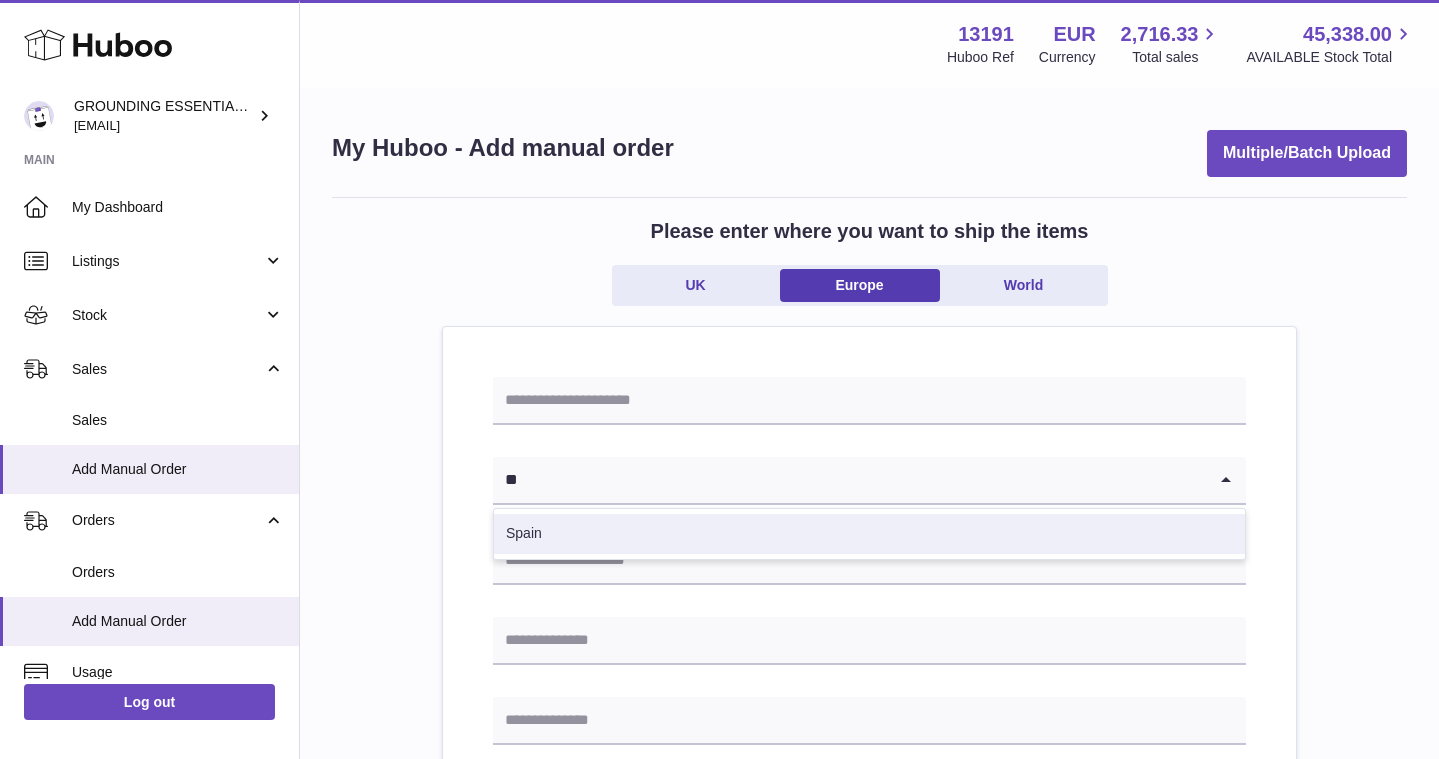type on "**" 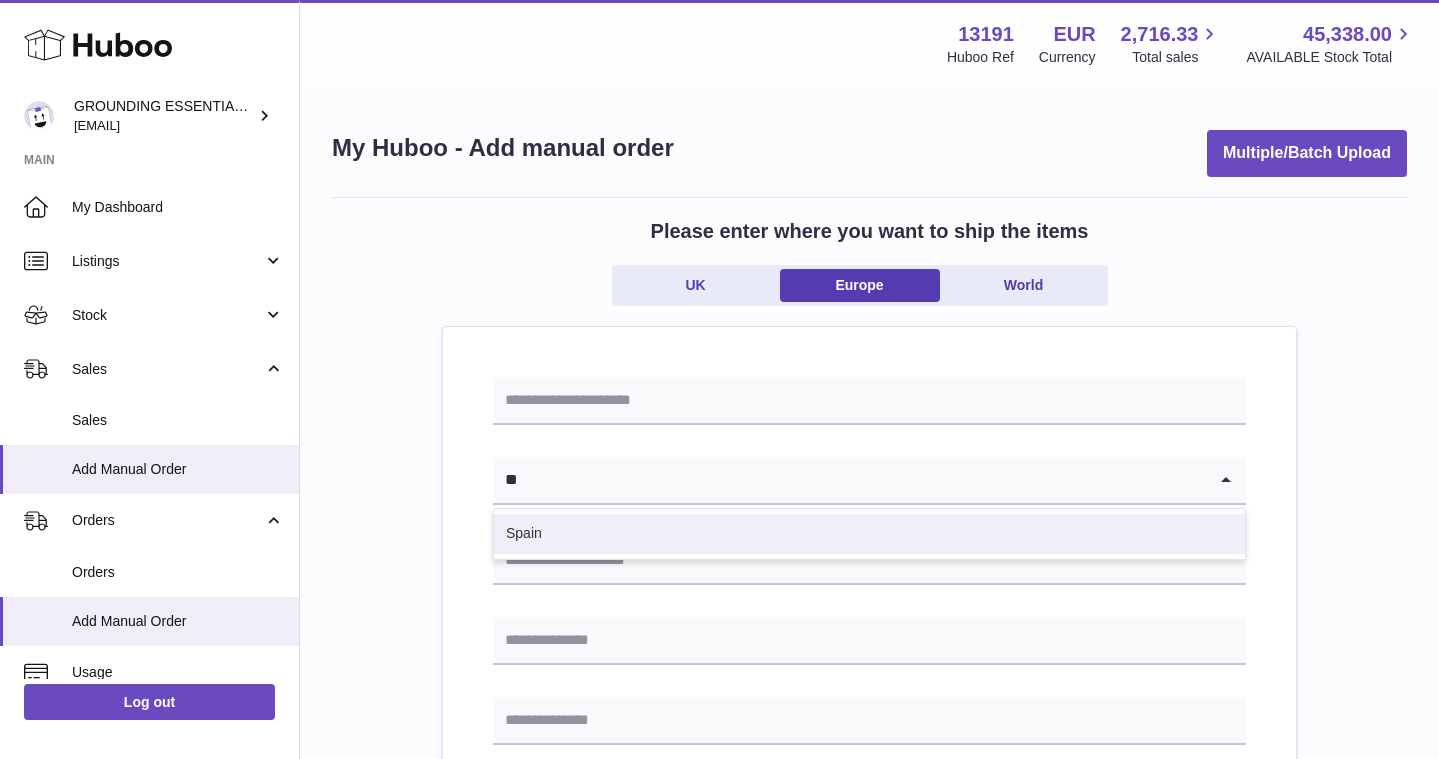 type 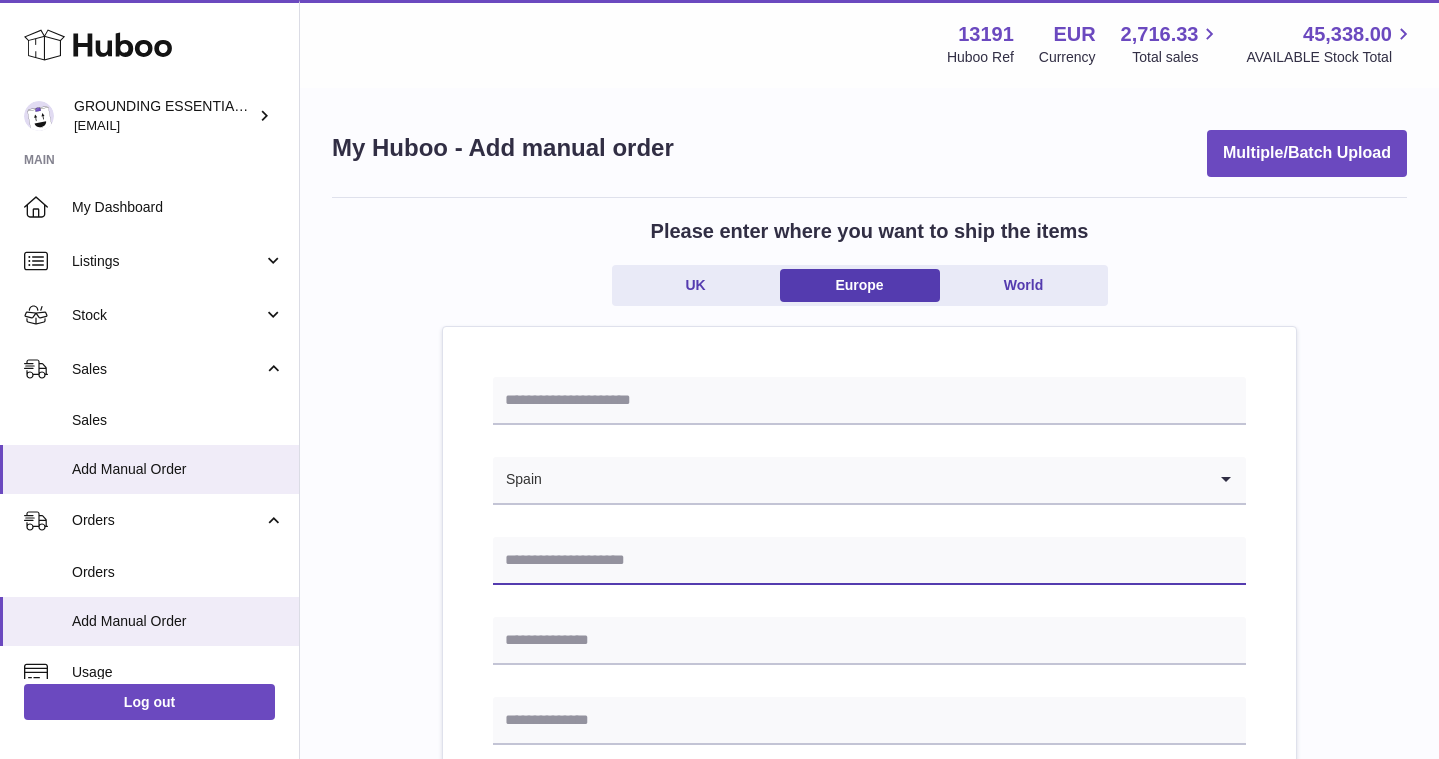 click at bounding box center (869, 561) 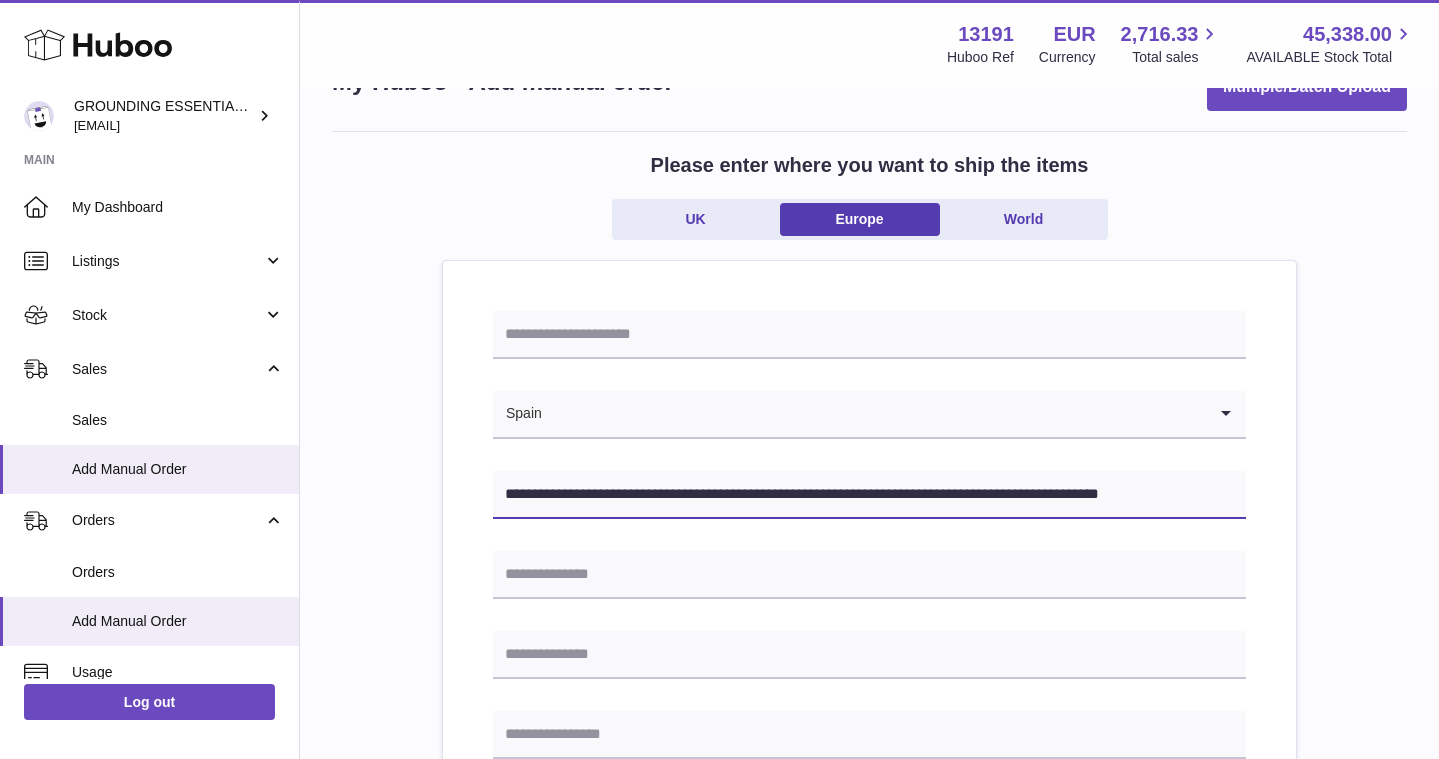 scroll, scrollTop: 73, scrollLeft: 0, axis: vertical 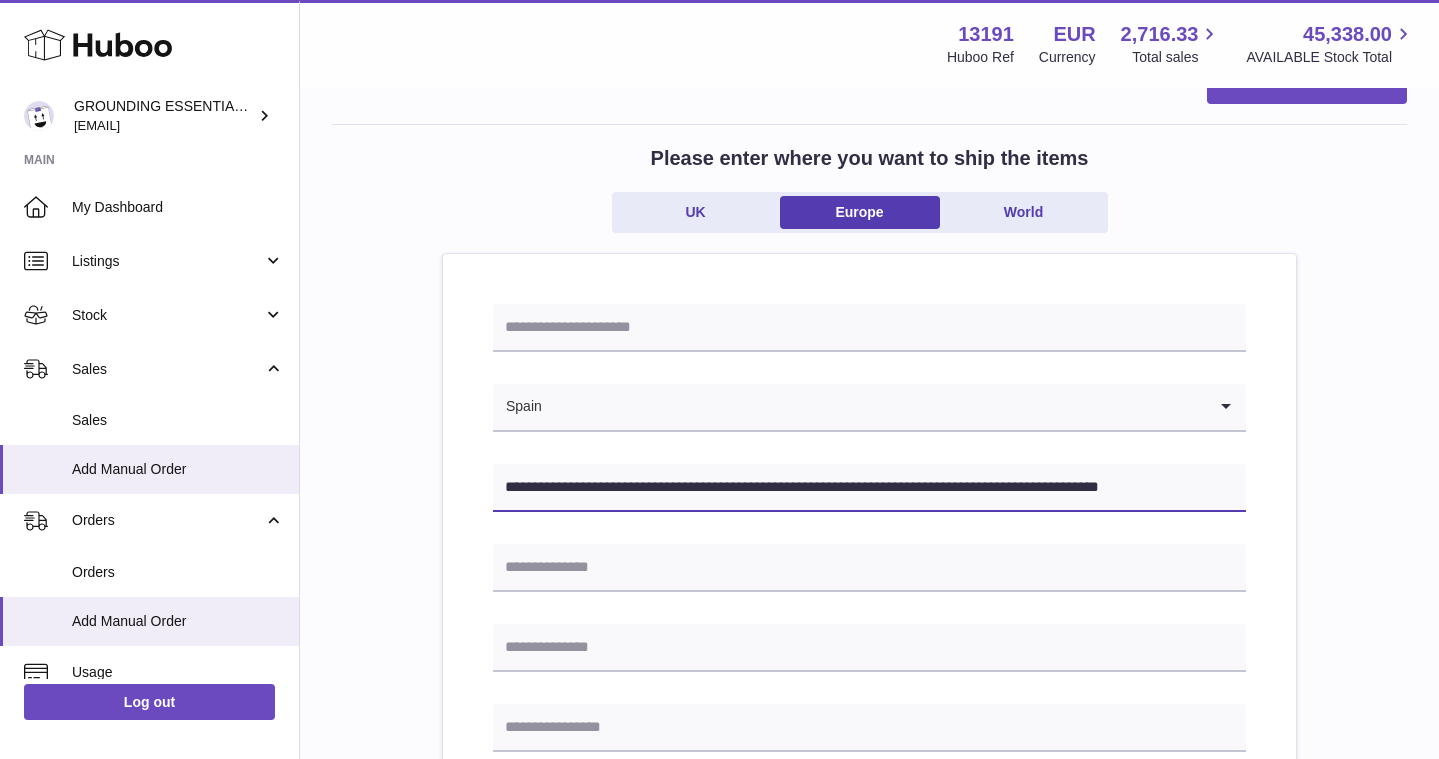 drag, startPoint x: 667, startPoint y: 487, endPoint x: 874, endPoint y: 489, distance: 207.00966 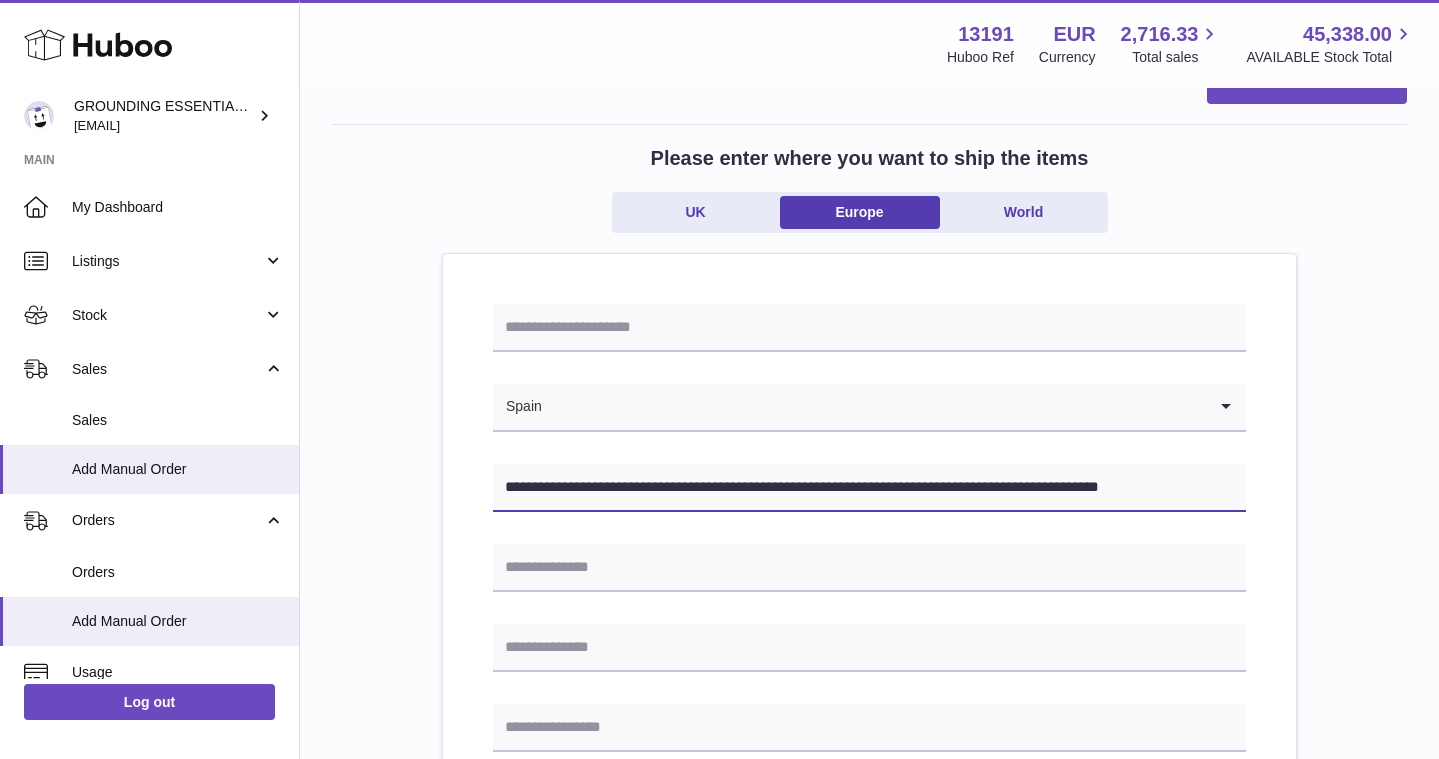 click on "**********" at bounding box center [869, 488] 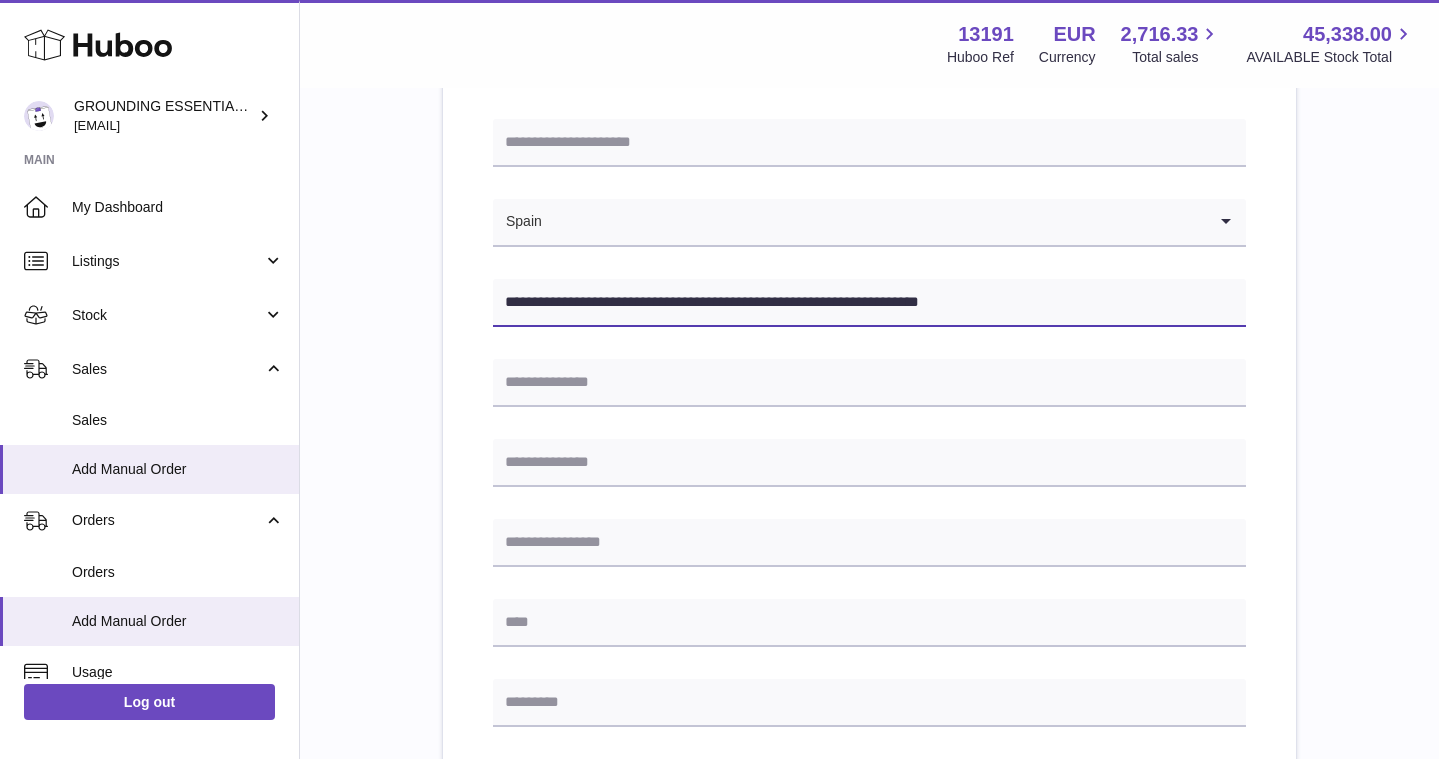 scroll, scrollTop: 275, scrollLeft: 0, axis: vertical 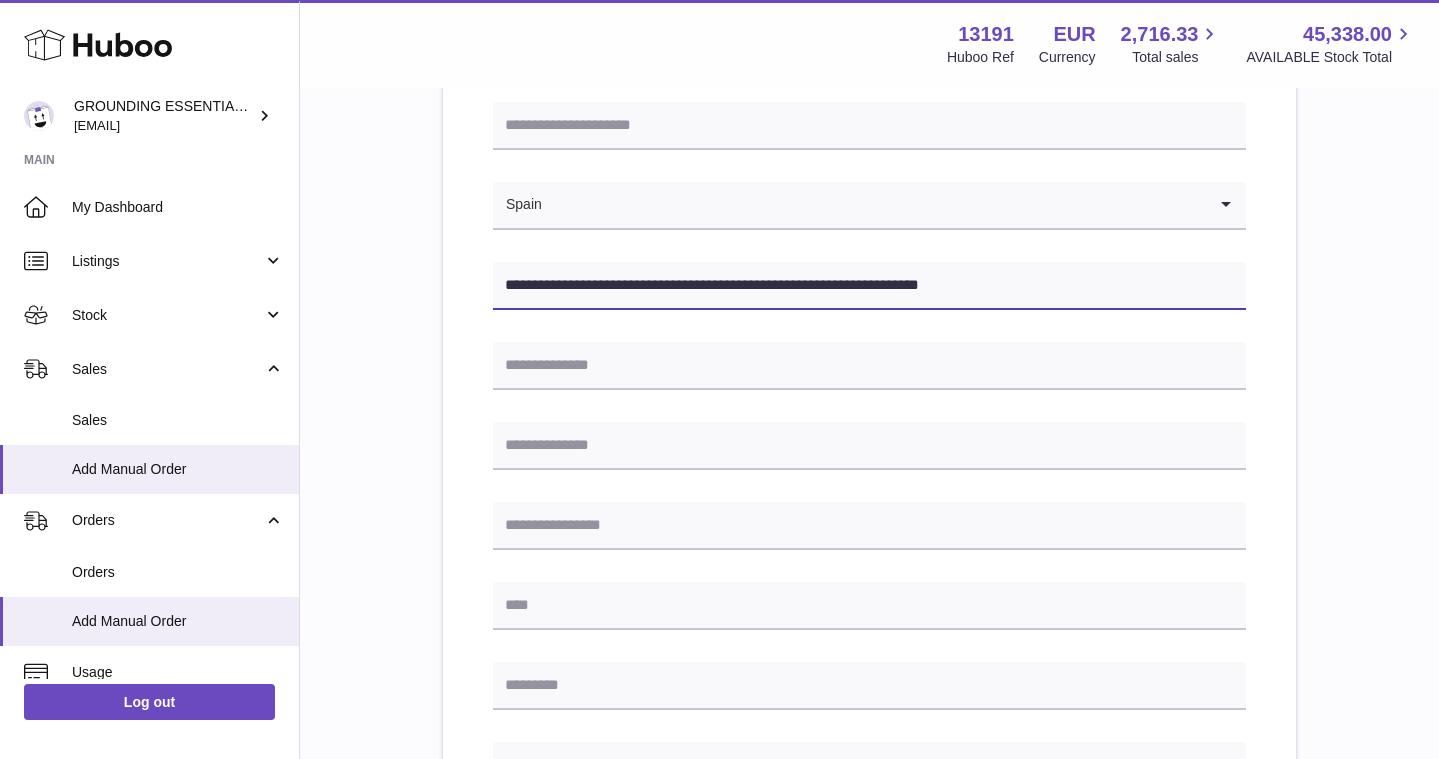 type on "**********" 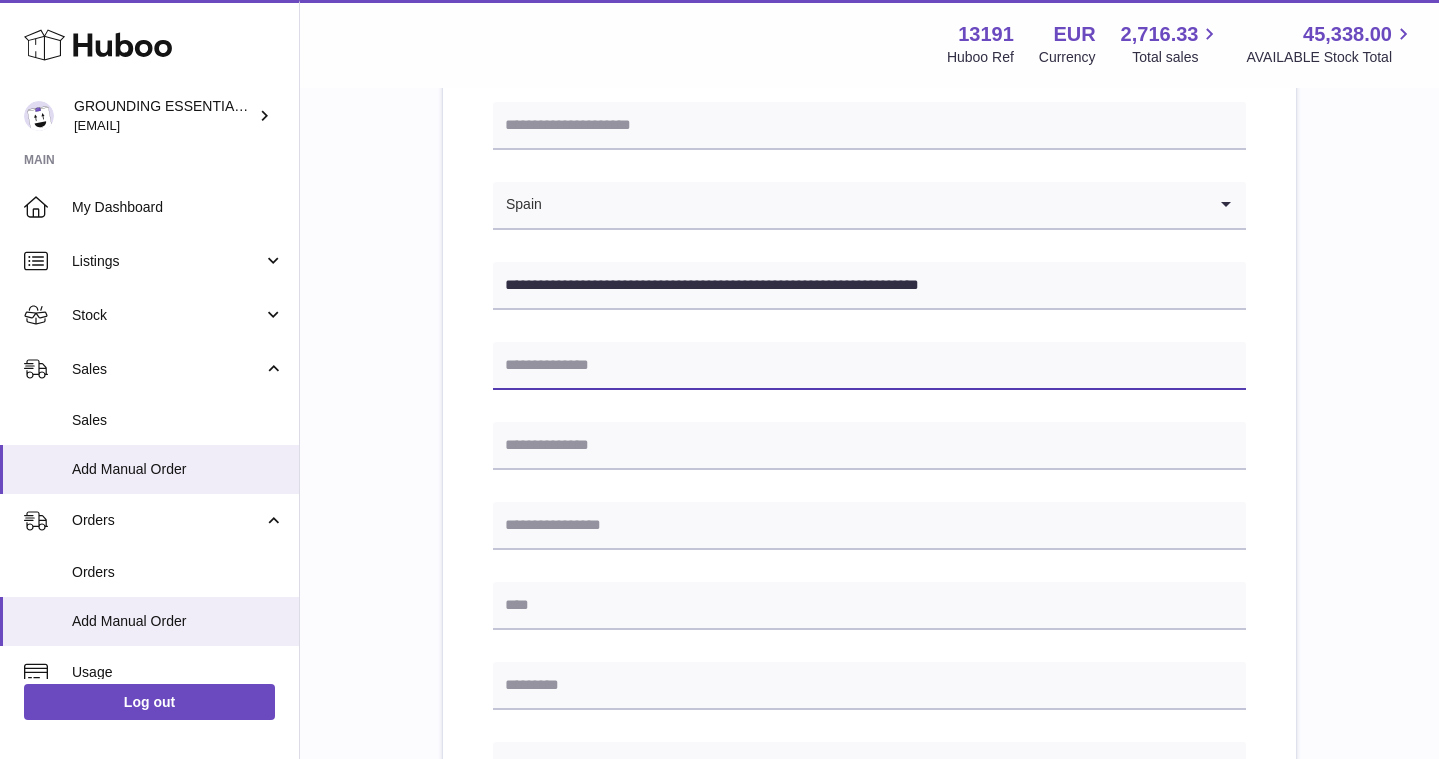 click at bounding box center [869, 366] 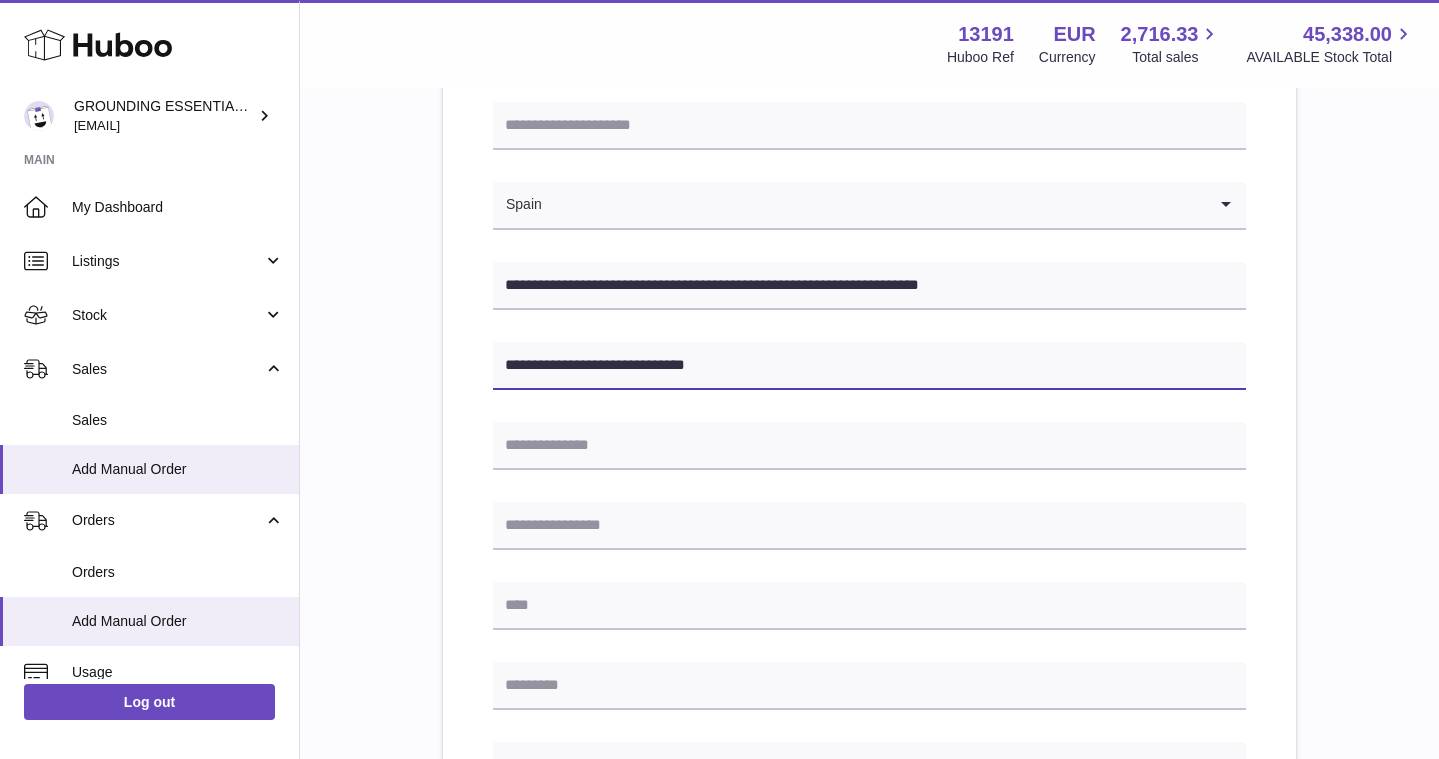 type on "**********" 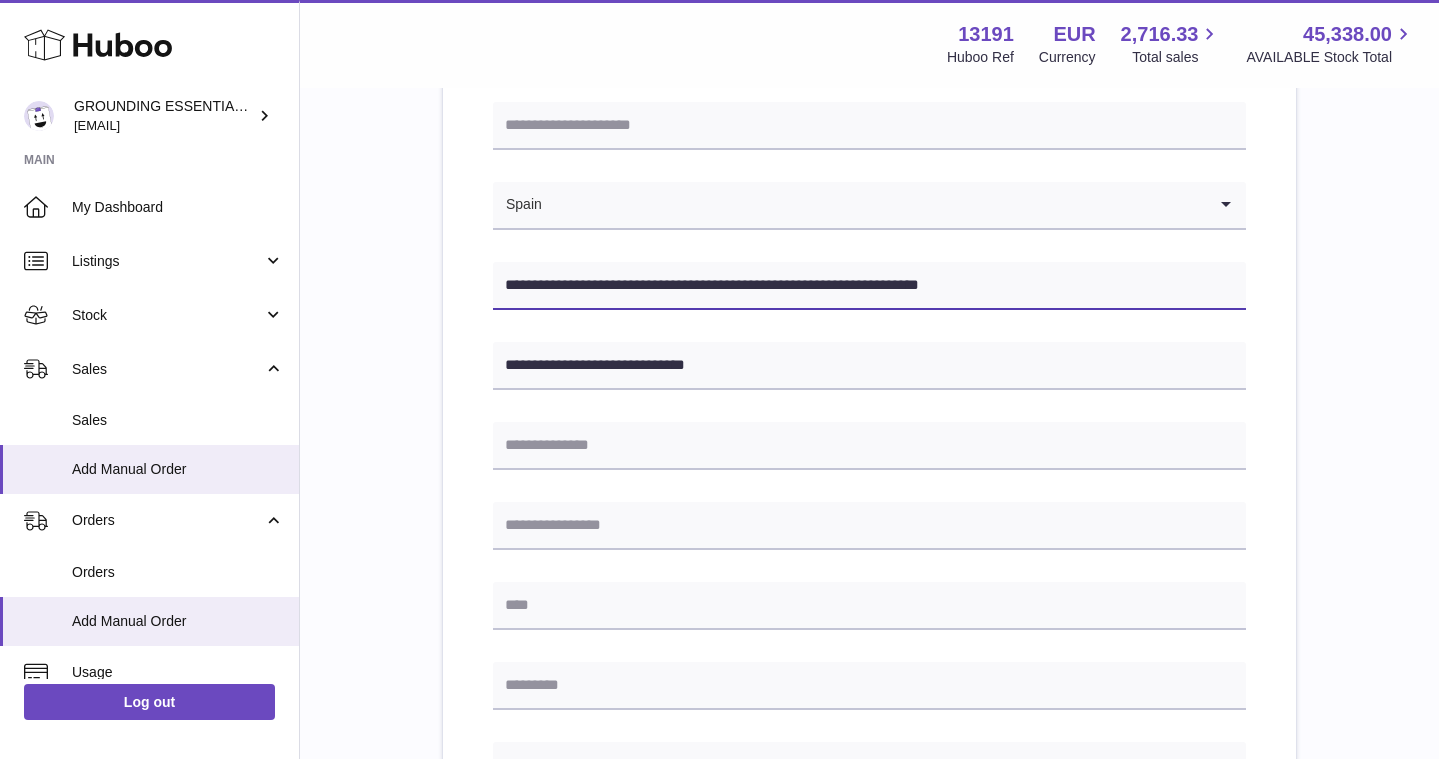 drag, startPoint x: 1032, startPoint y: 280, endPoint x: 890, endPoint y: 282, distance: 142.01408 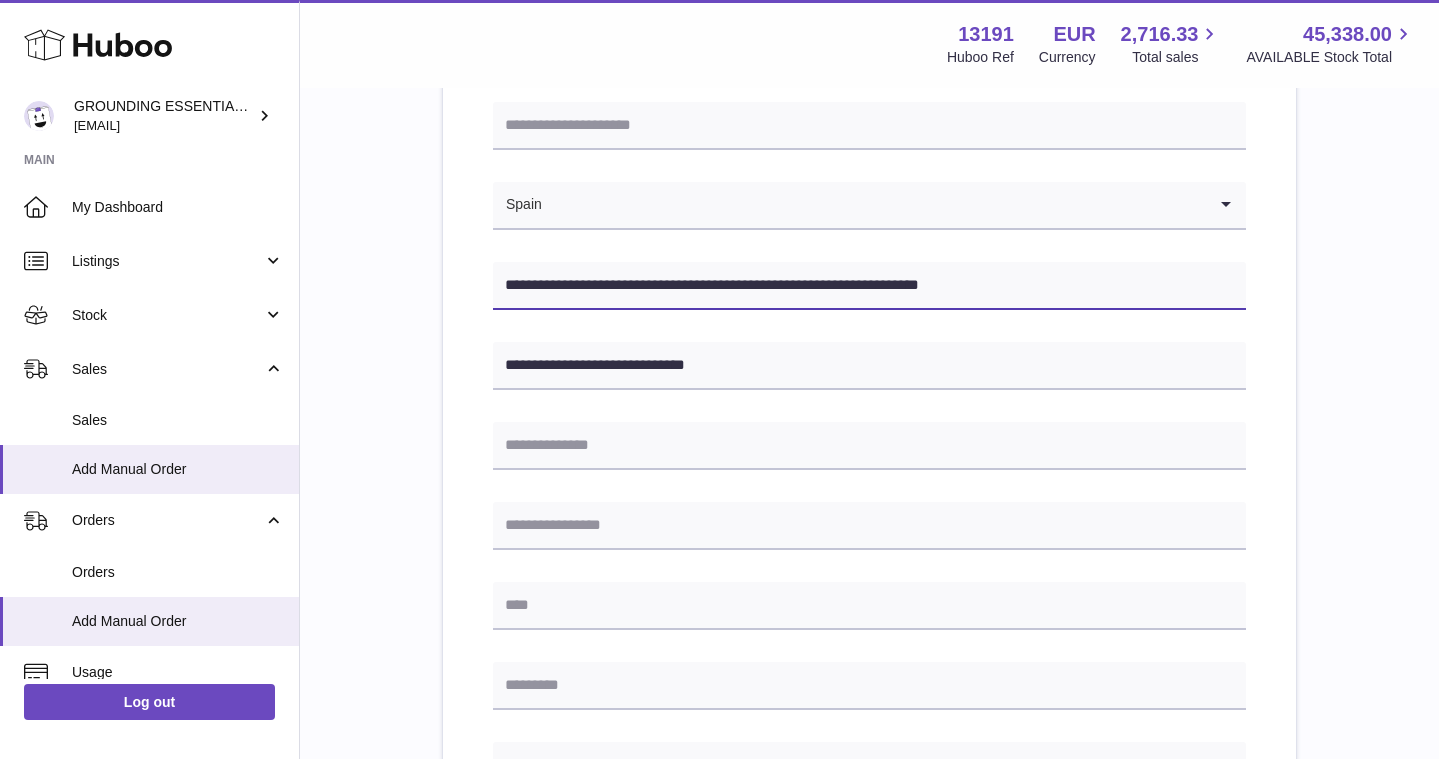 click on "**********" at bounding box center [869, 286] 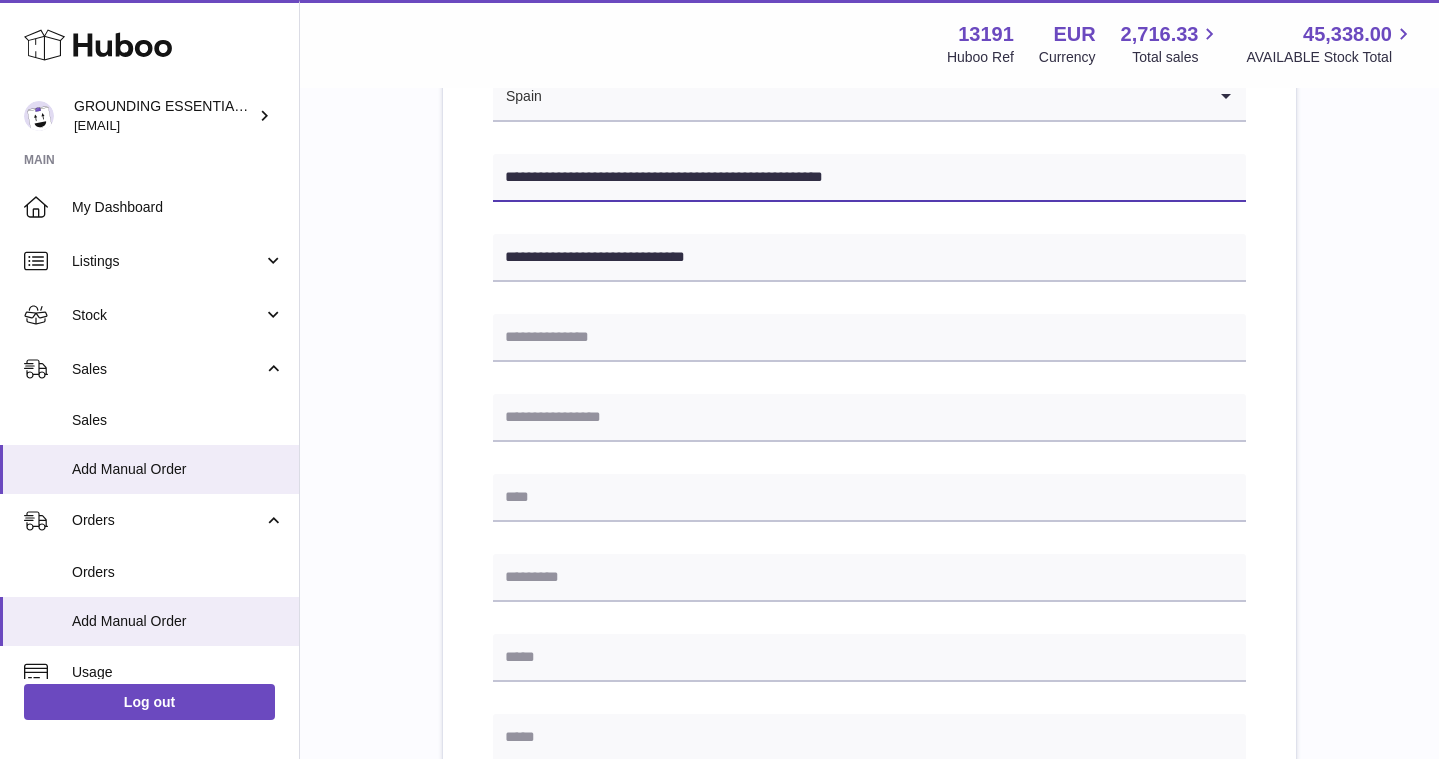 scroll, scrollTop: 407, scrollLeft: 0, axis: vertical 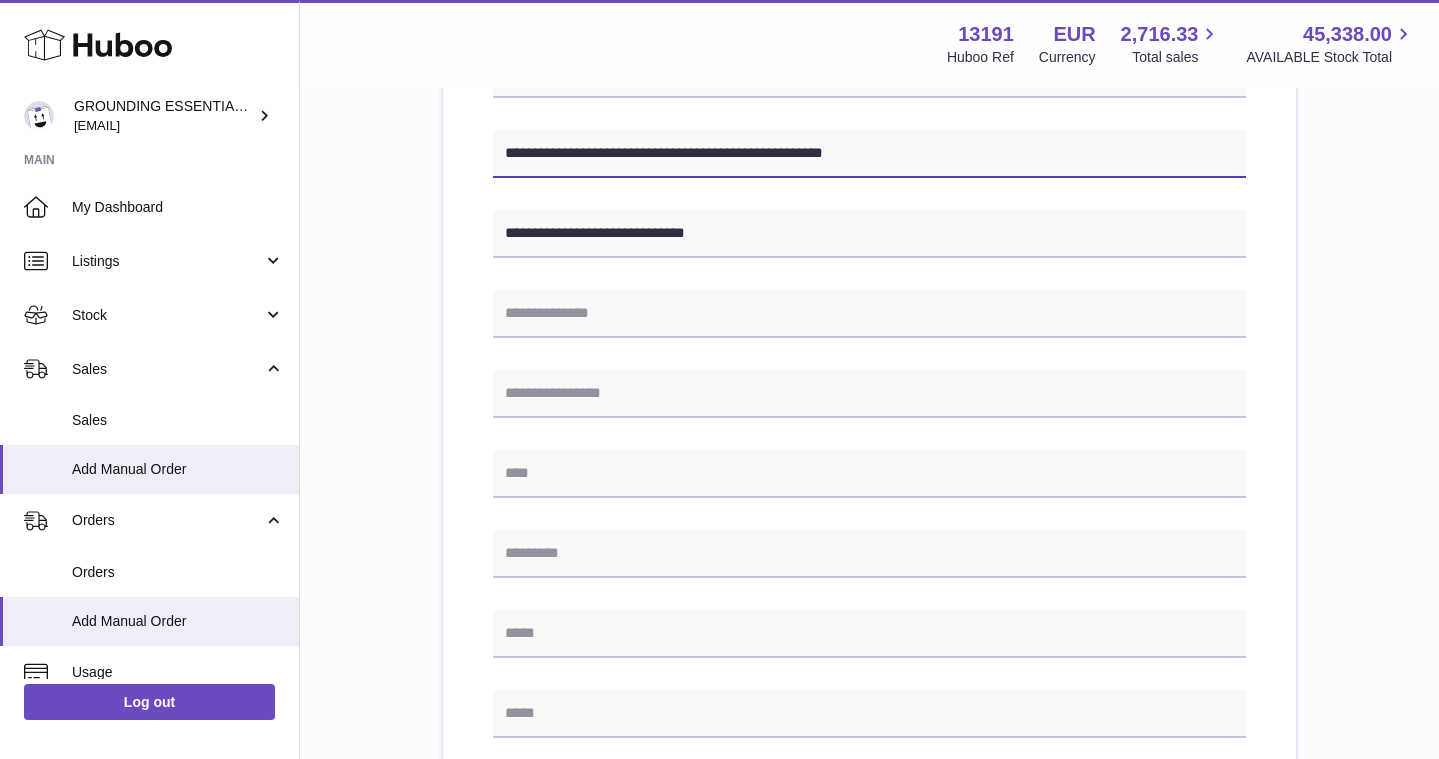 type on "**********" 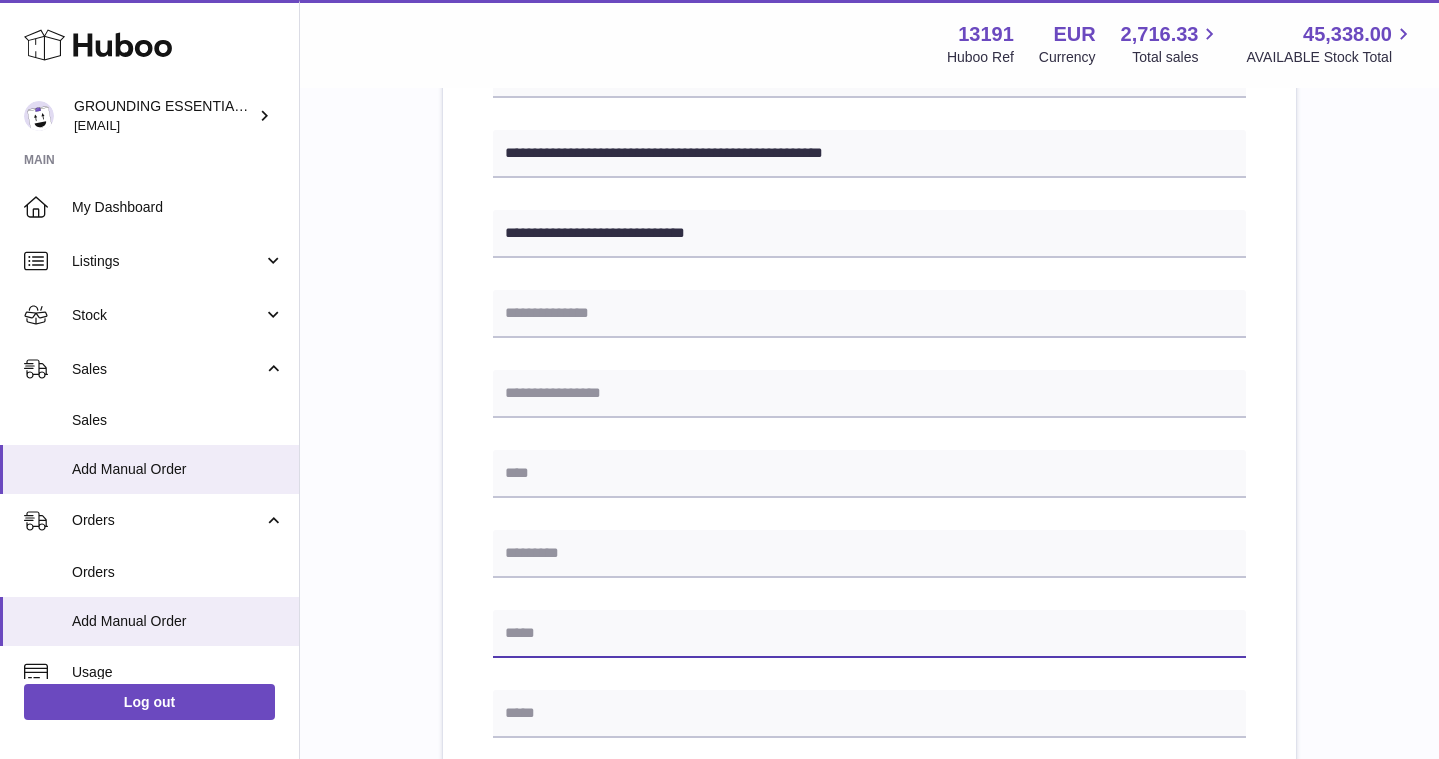 click at bounding box center (869, 634) 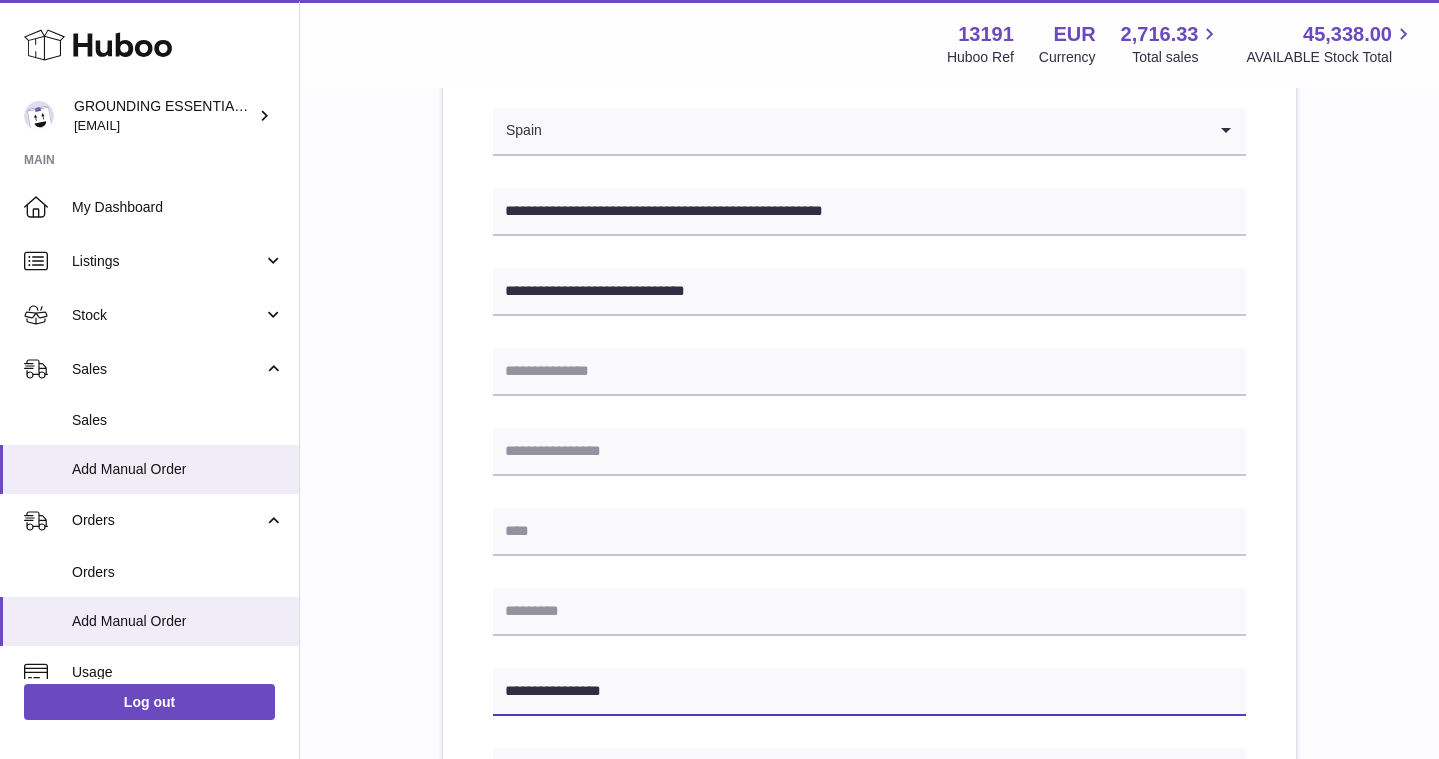 scroll, scrollTop: 336, scrollLeft: 0, axis: vertical 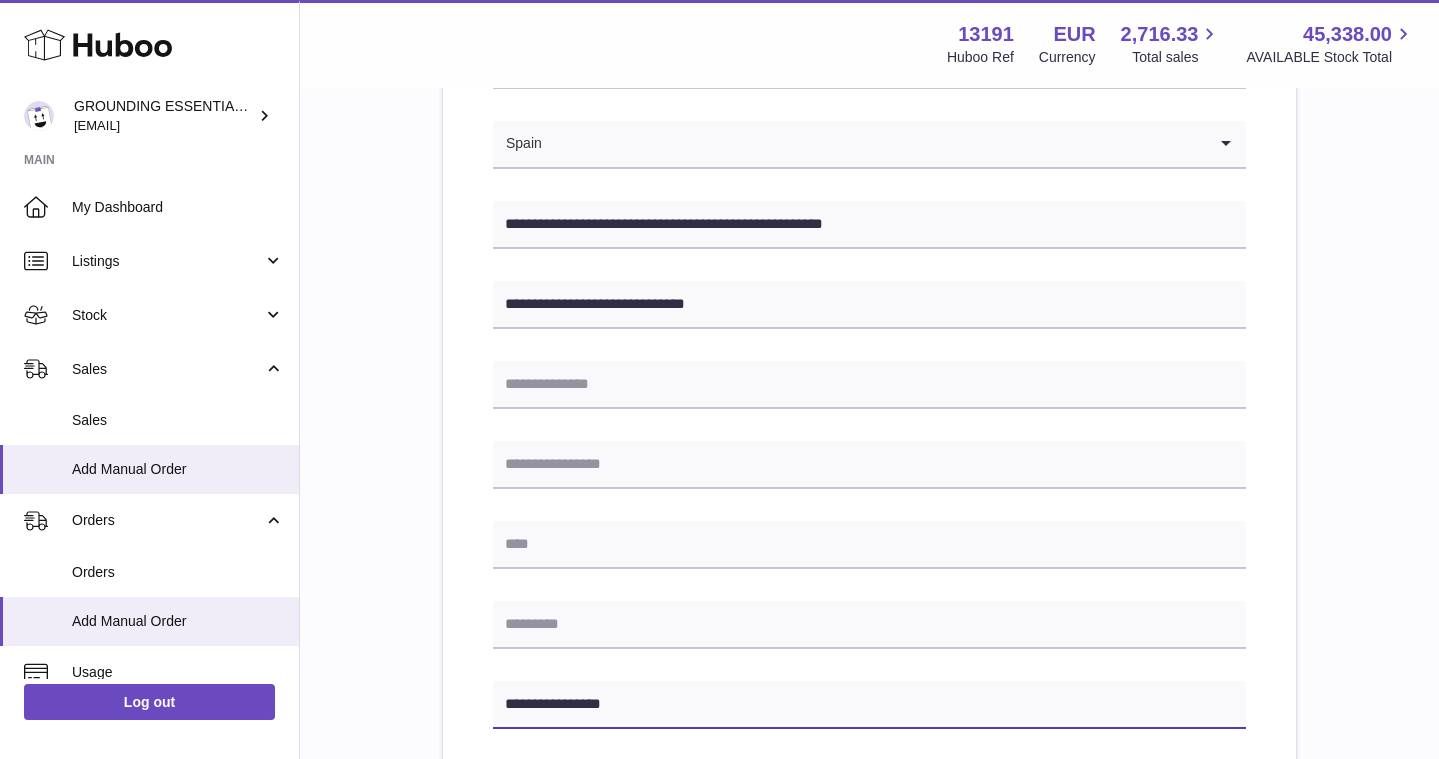 type on "**********" 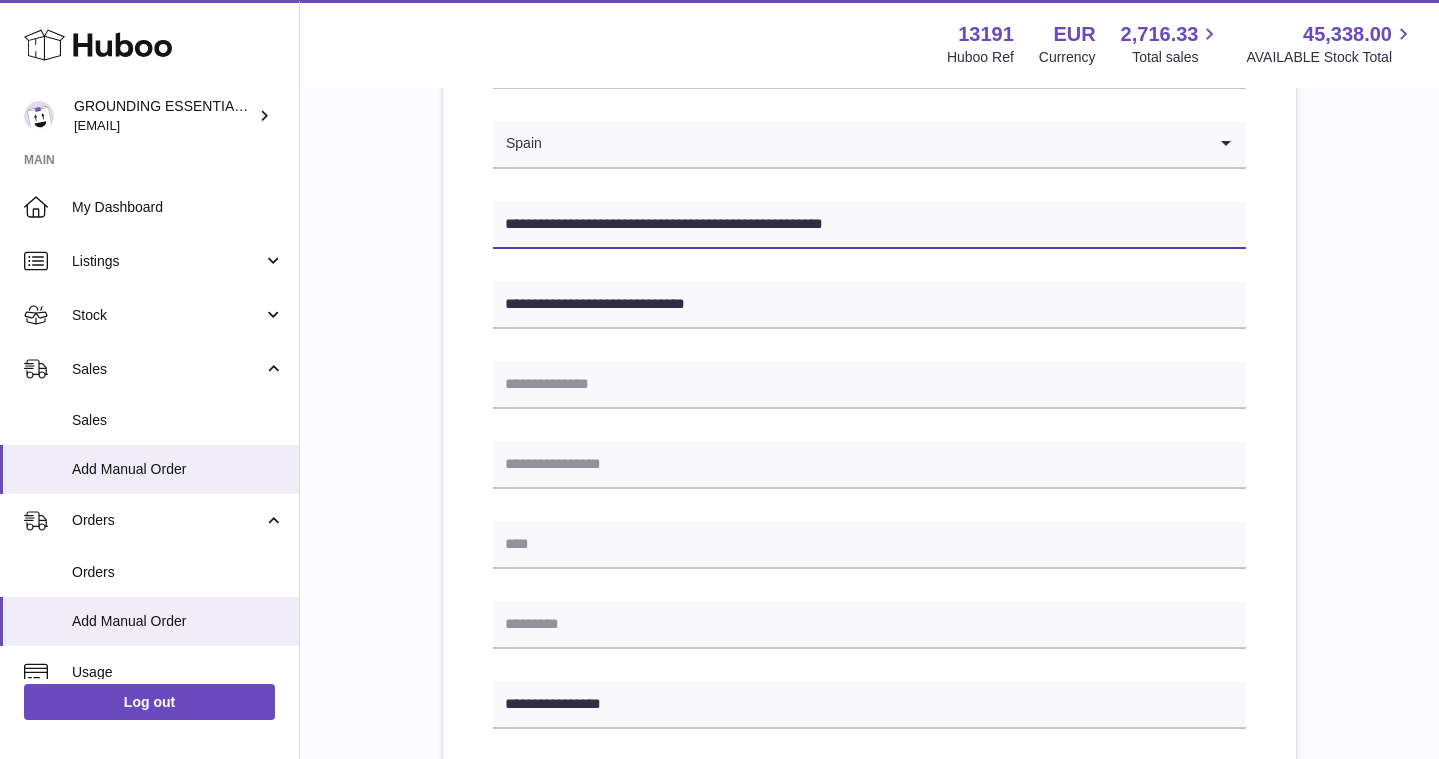 drag, startPoint x: 765, startPoint y: 221, endPoint x: 845, endPoint y: 224, distance: 80.05623 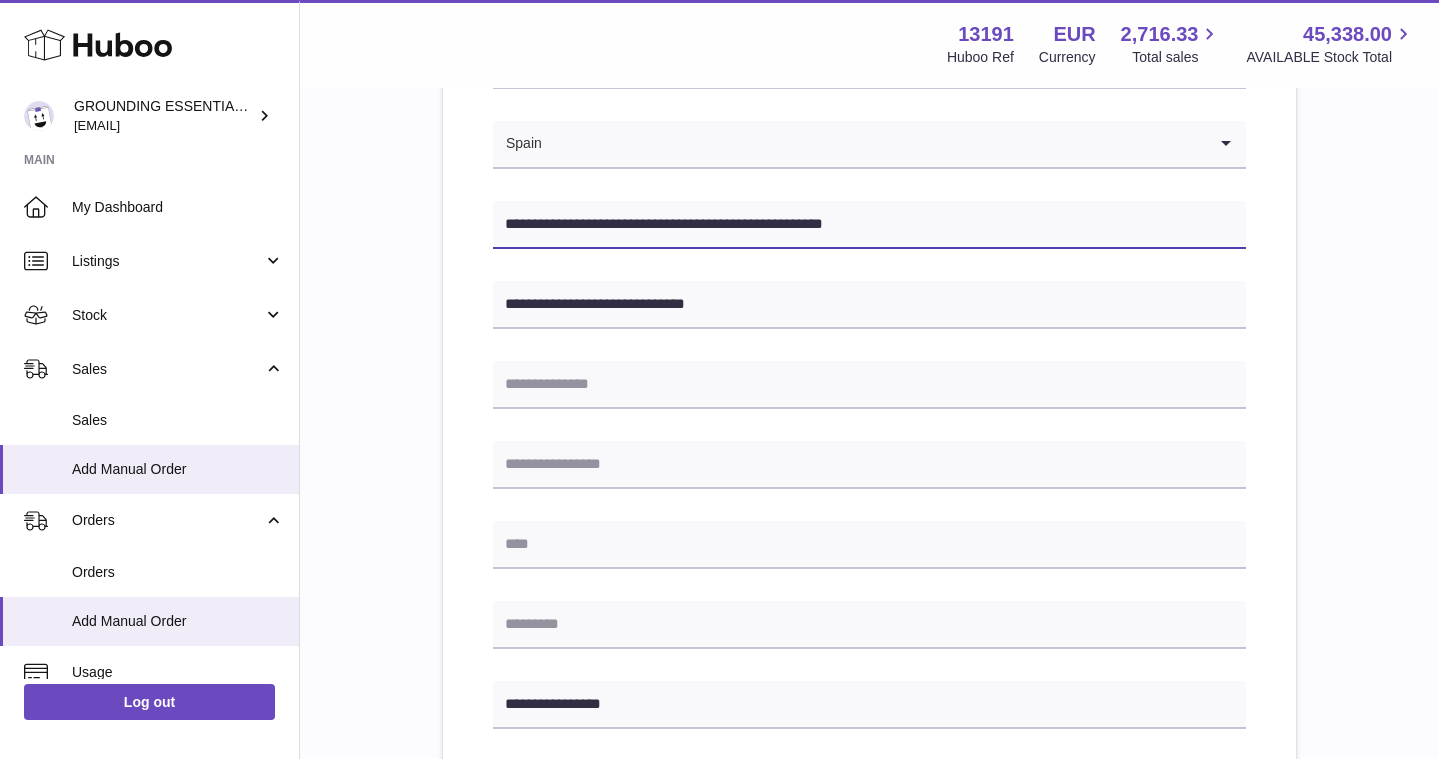 click on "**********" at bounding box center [869, 225] 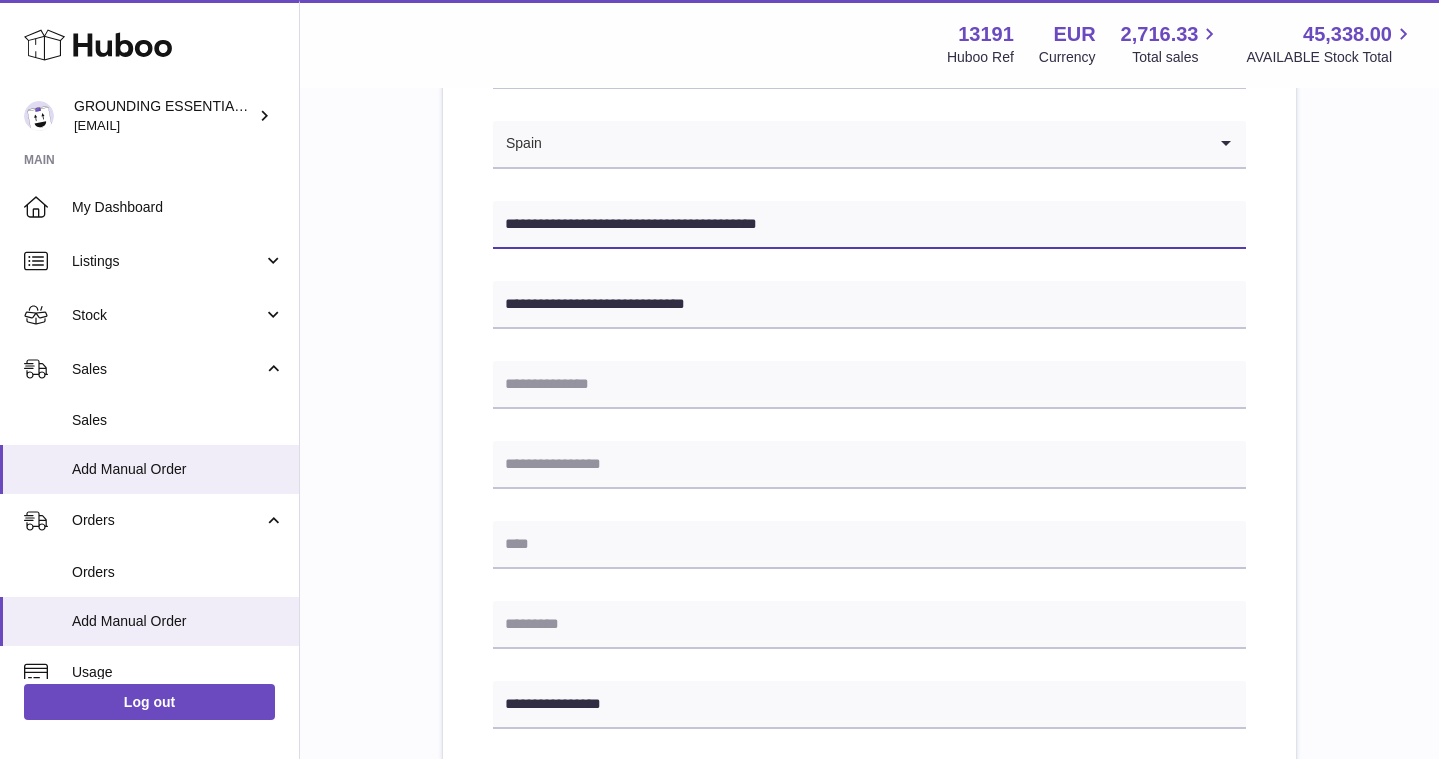 type on "**********" 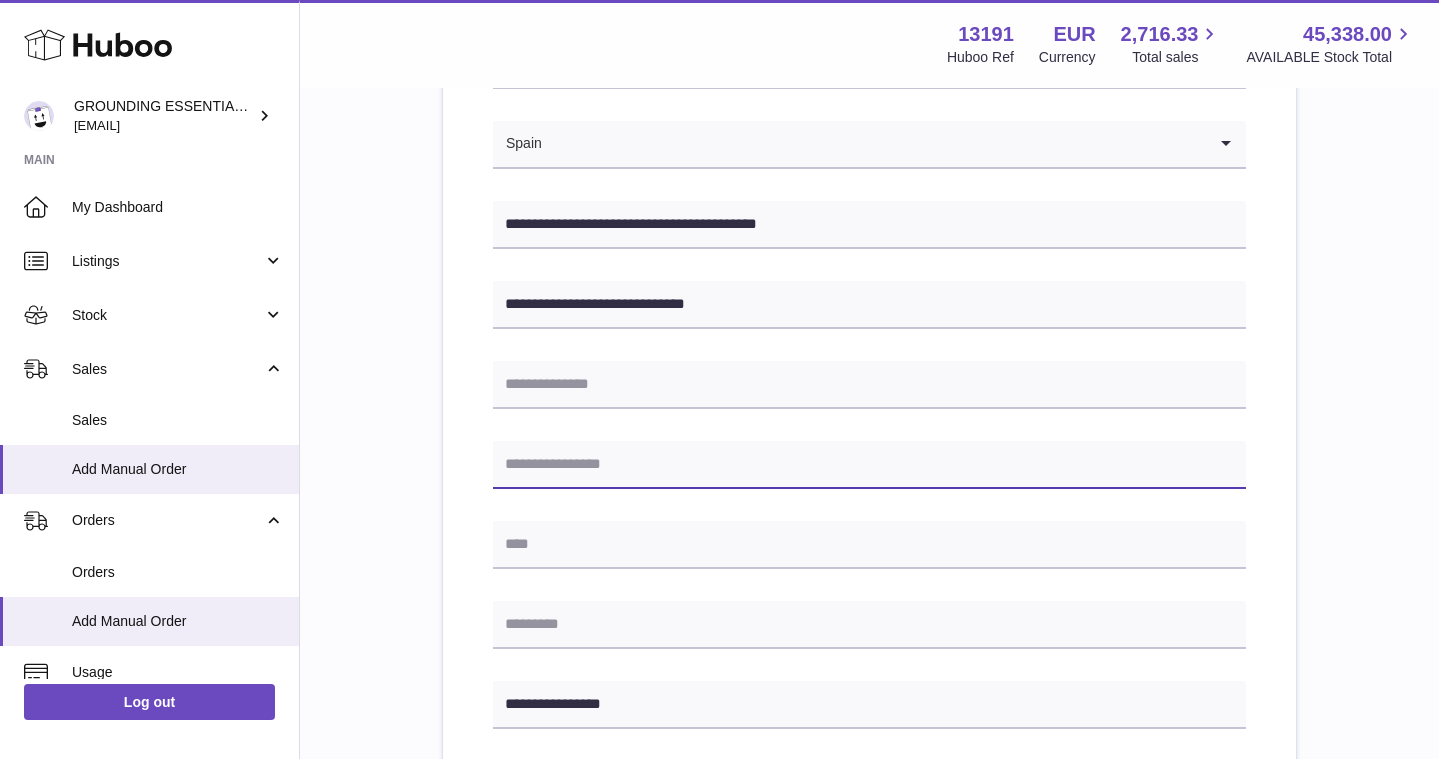 click at bounding box center [869, 465] 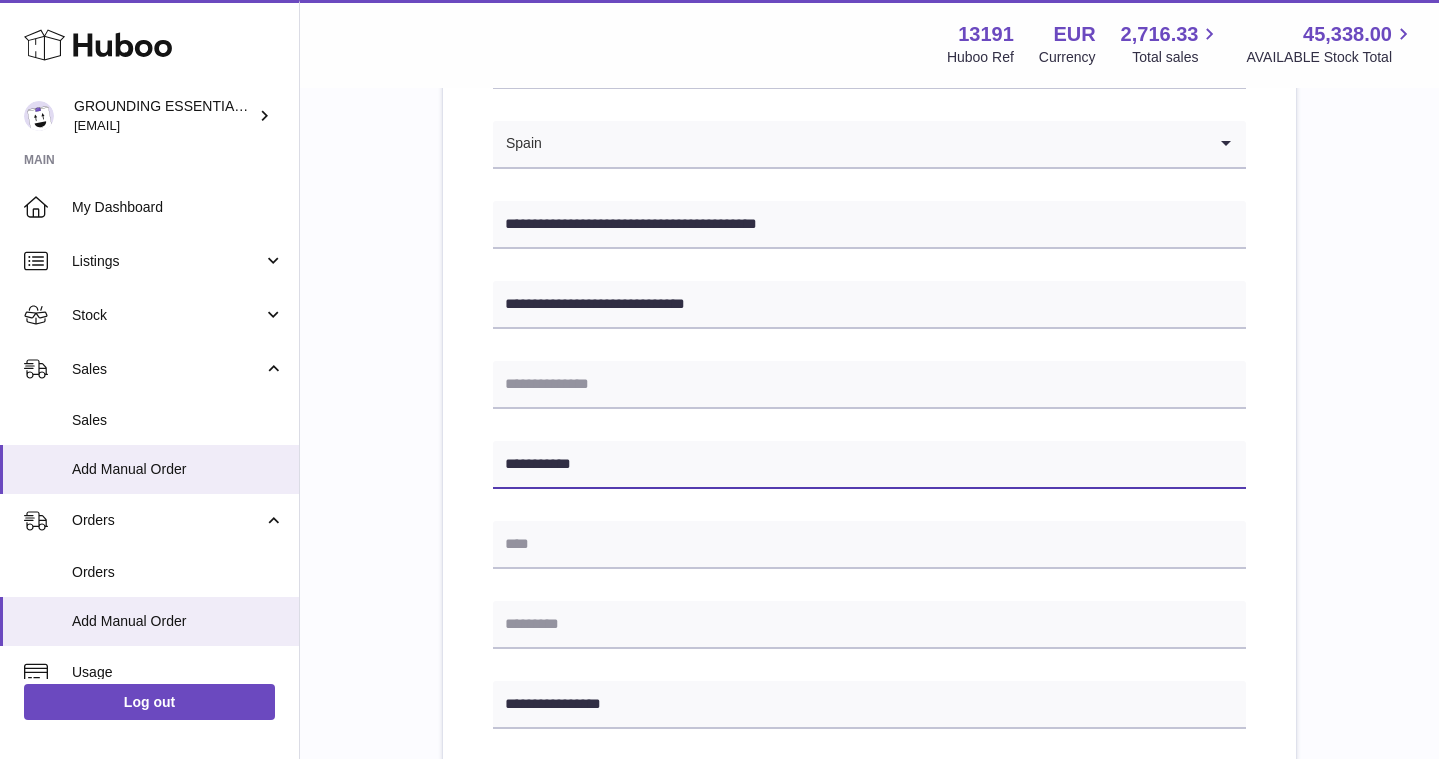 type on "**********" 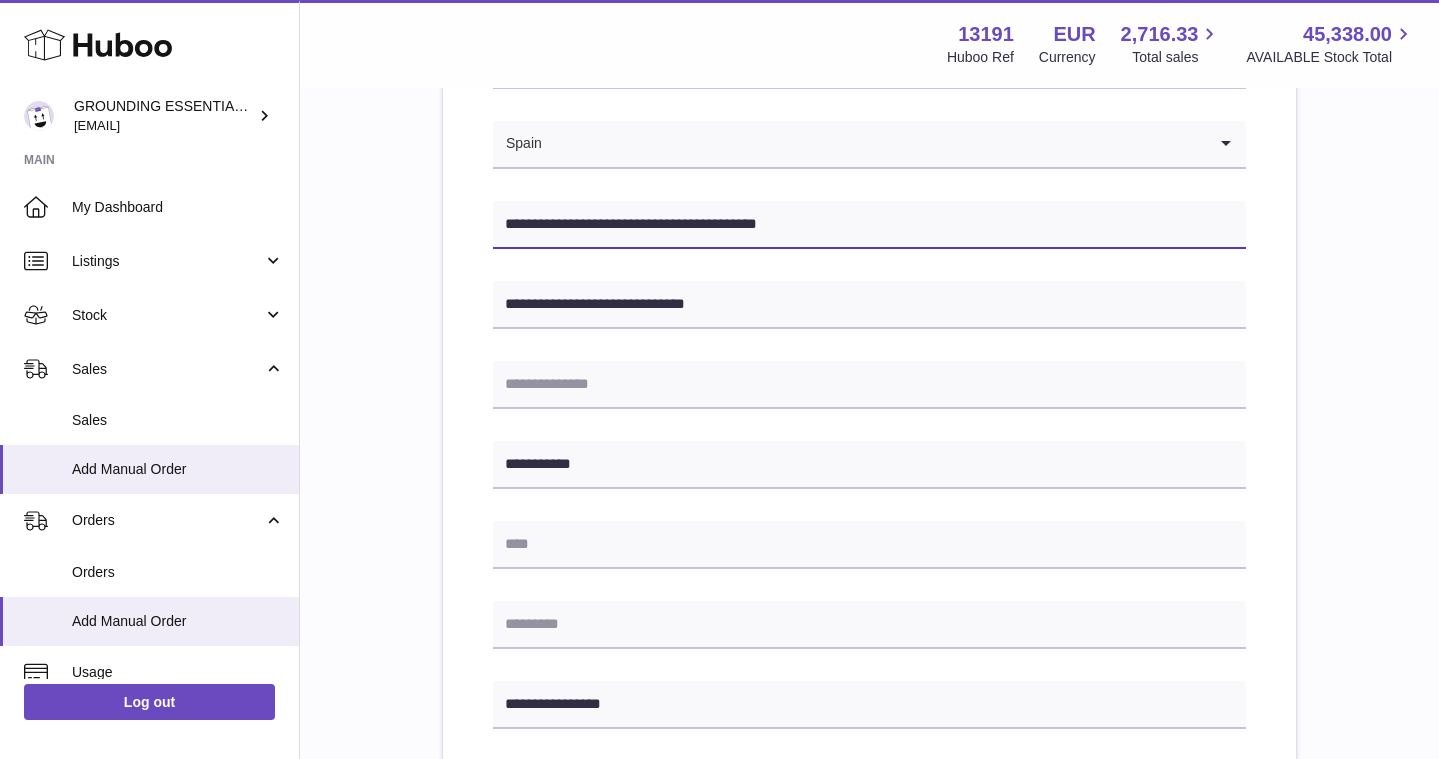 drag, startPoint x: 670, startPoint y: 223, endPoint x: 713, endPoint y: 222, distance: 43.011627 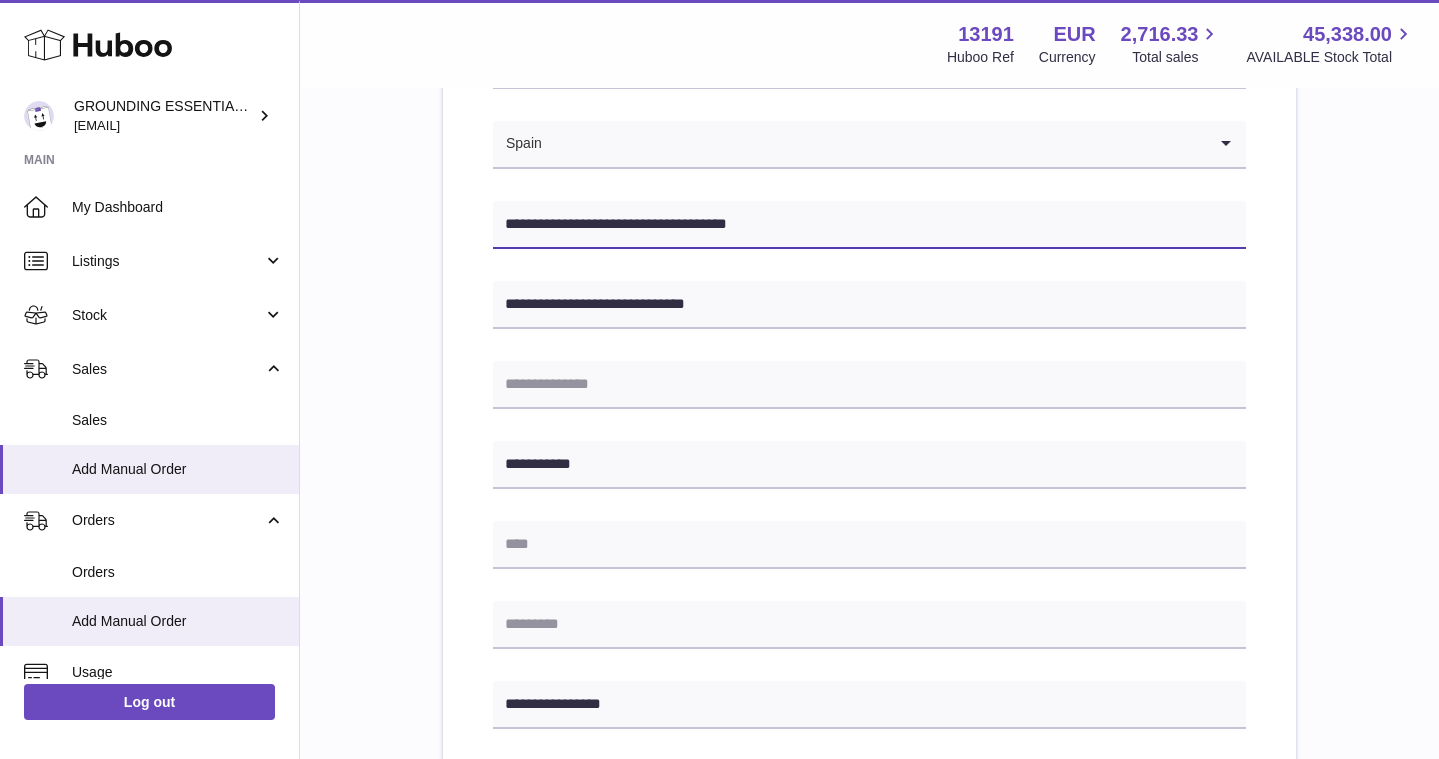 type on "**********" 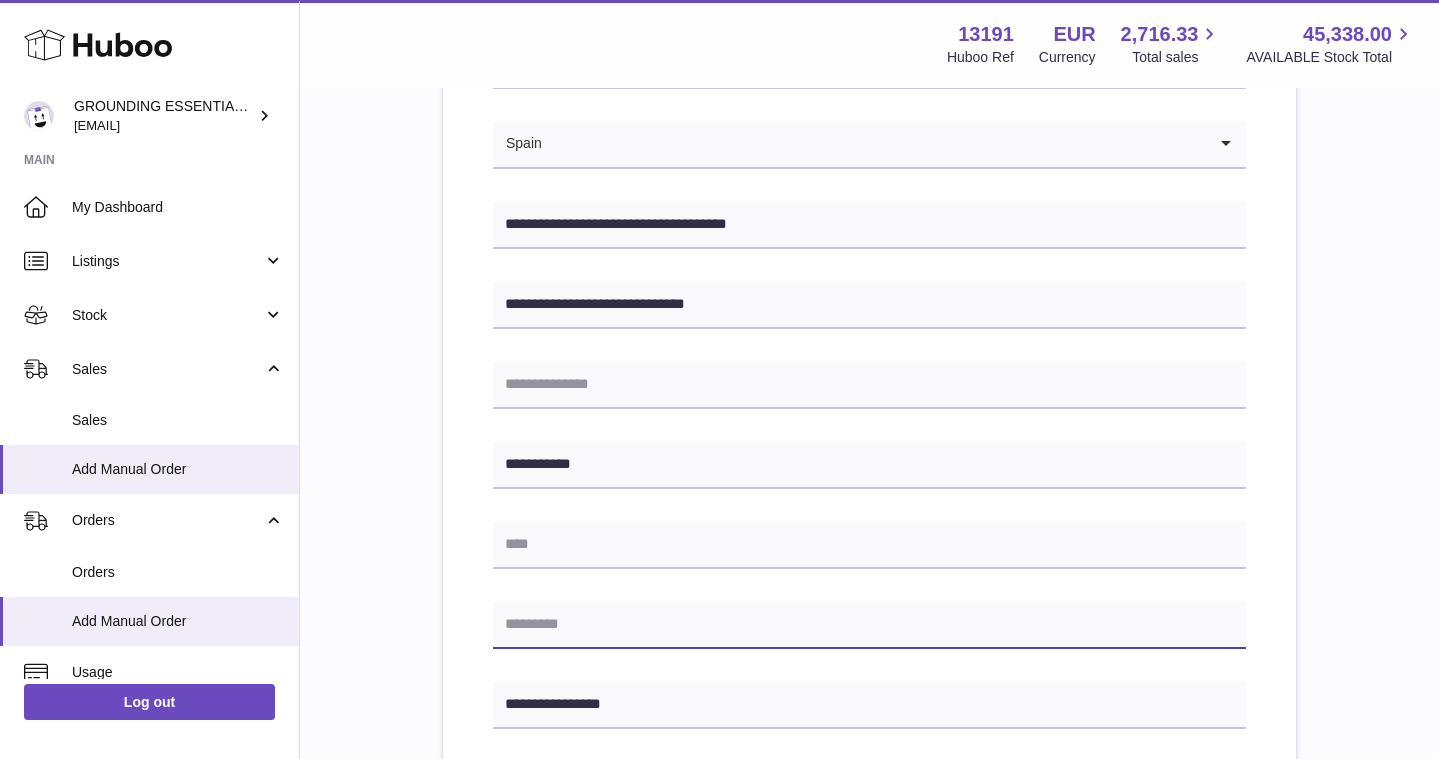 click at bounding box center [869, 625] 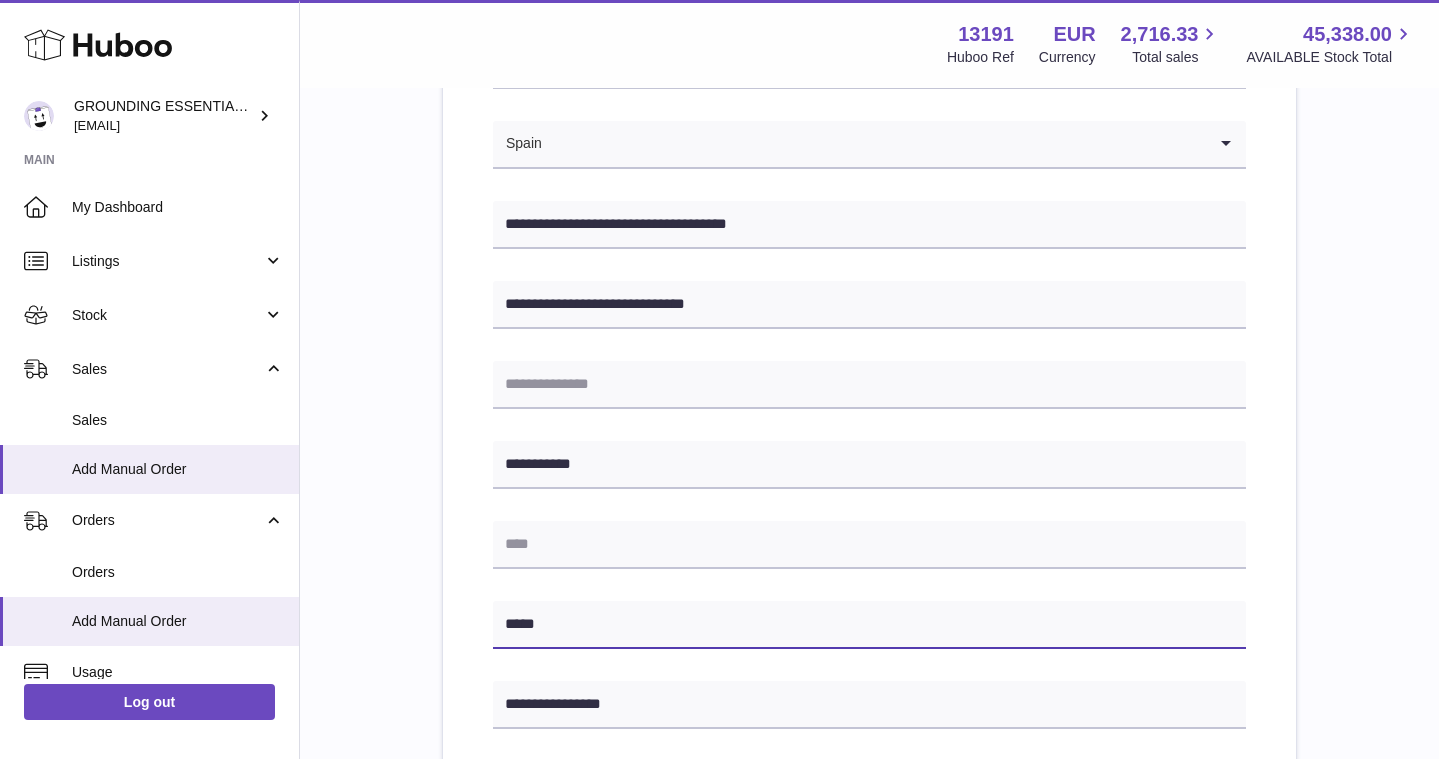 type on "*****" 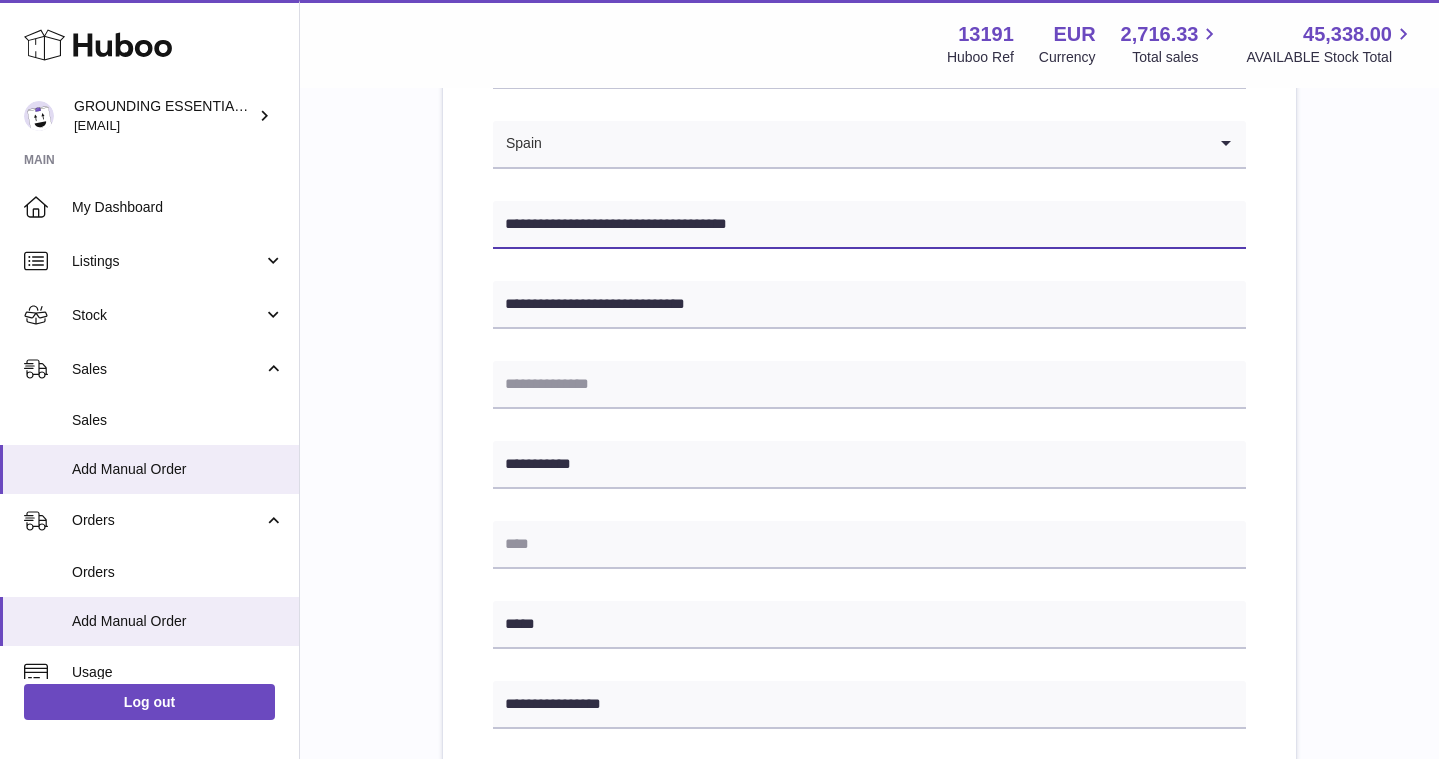 drag, startPoint x: 716, startPoint y: 219, endPoint x: 677, endPoint y: 223, distance: 39.20459 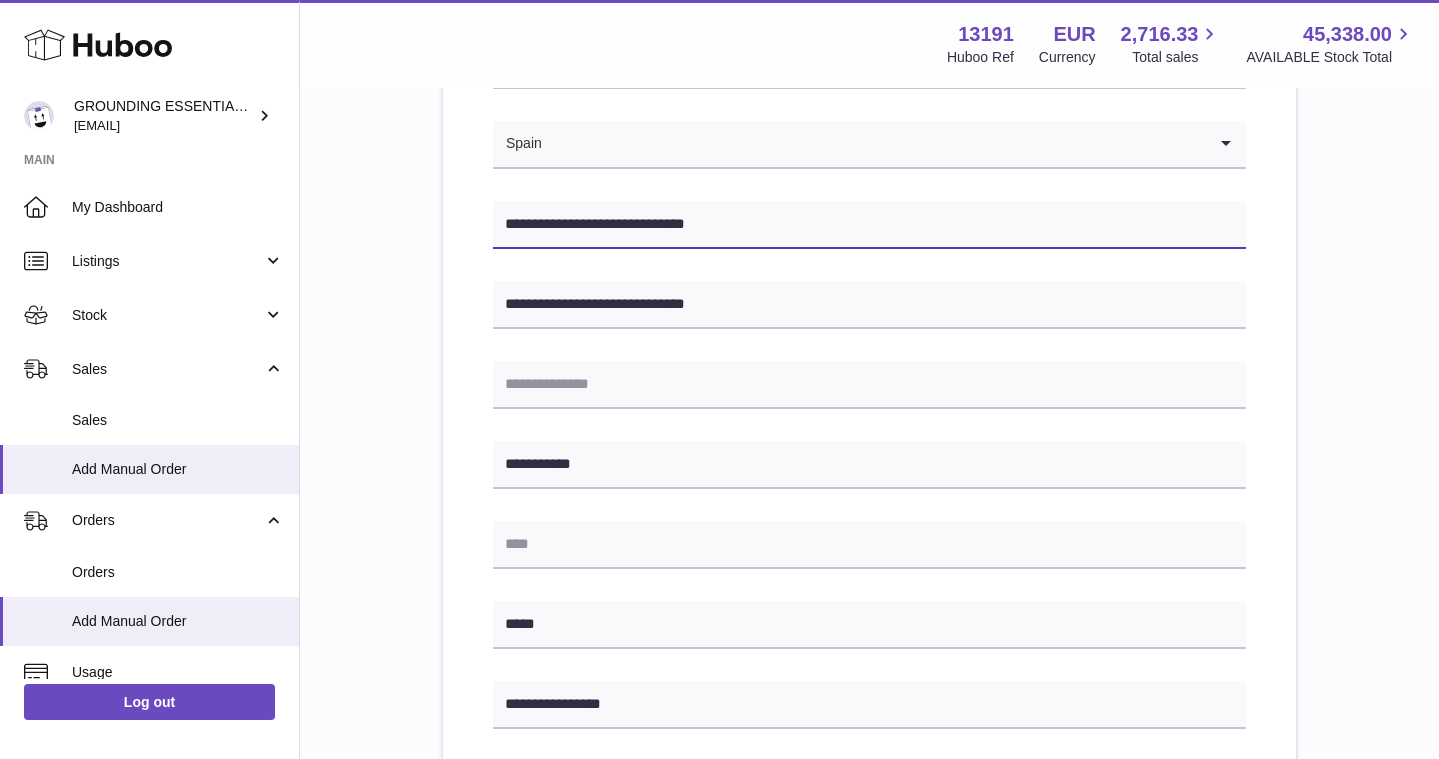 type on "**********" 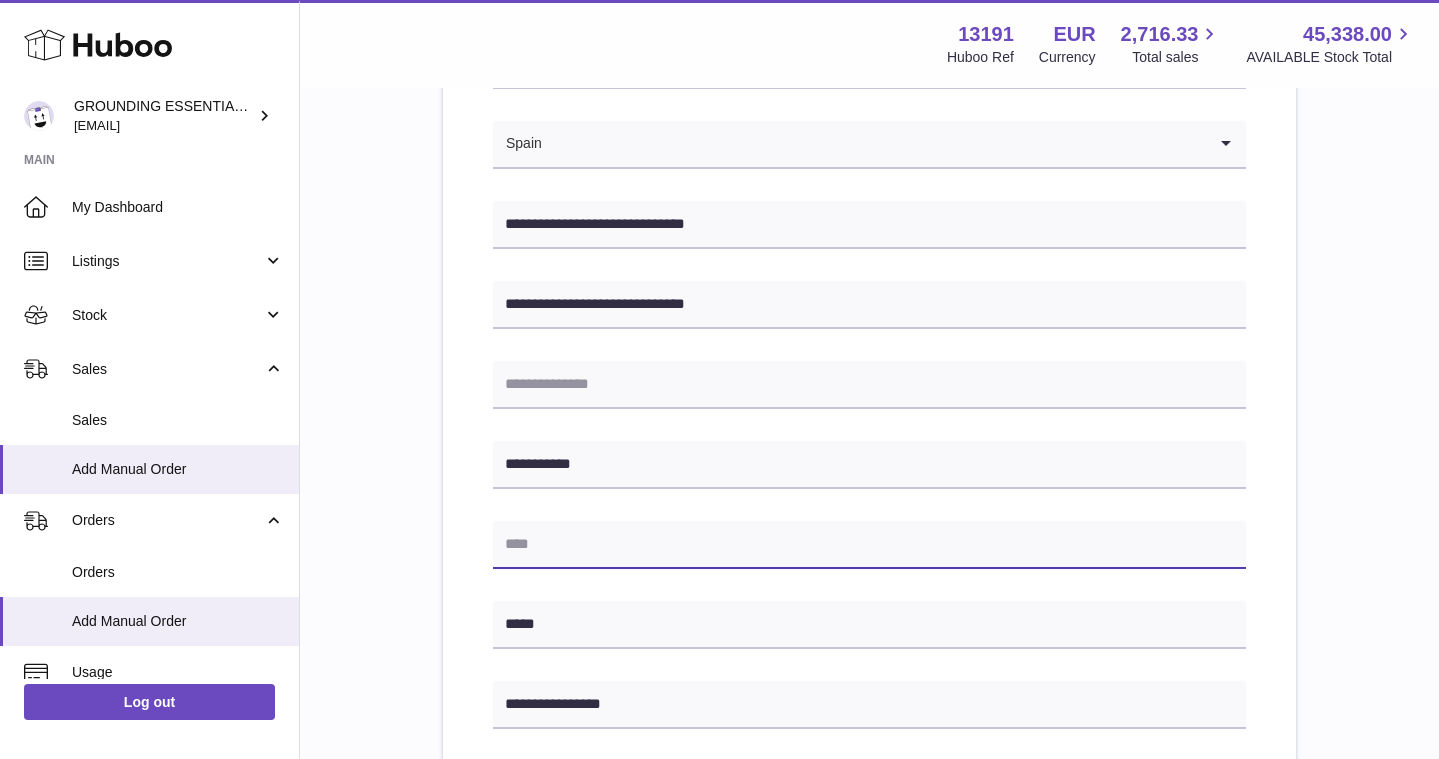 click at bounding box center [869, 545] 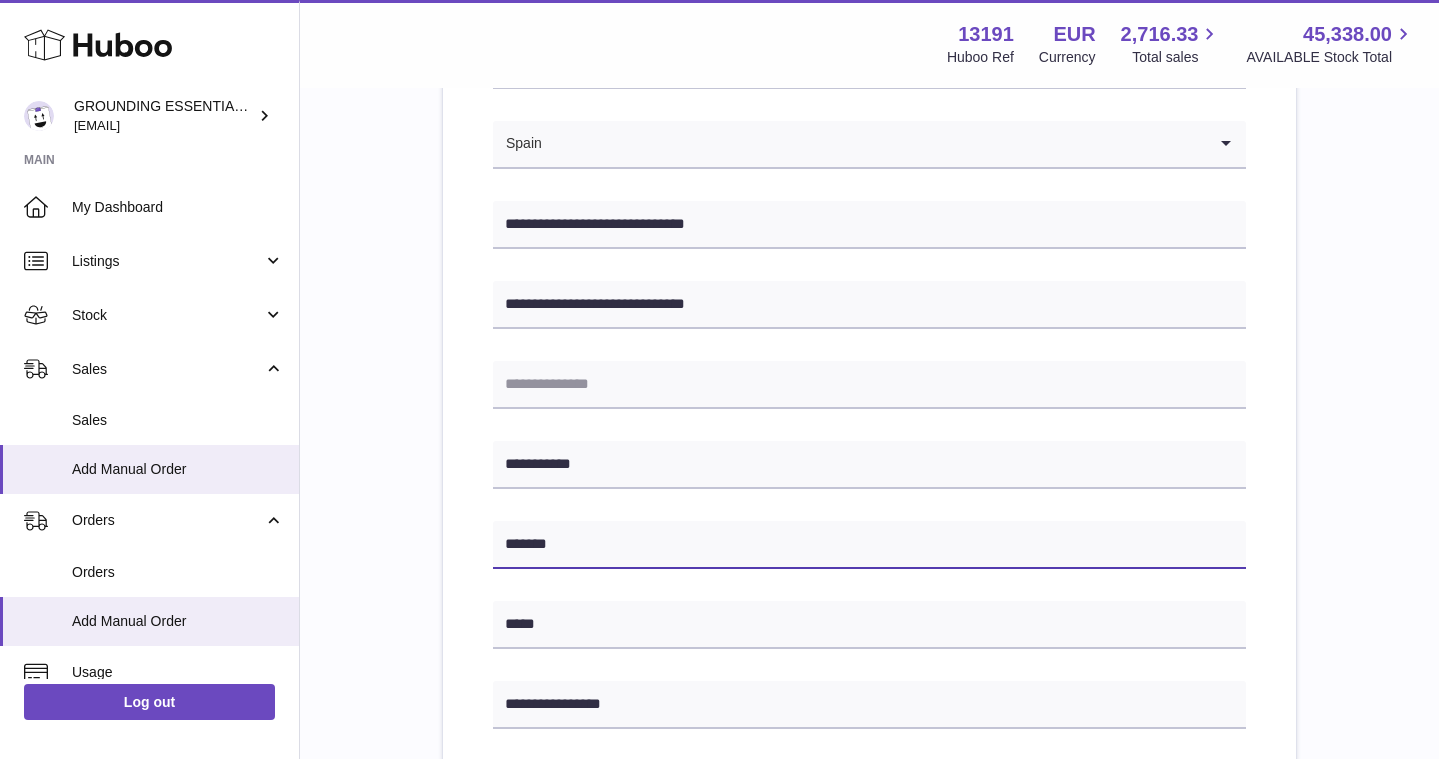 type on "*******" 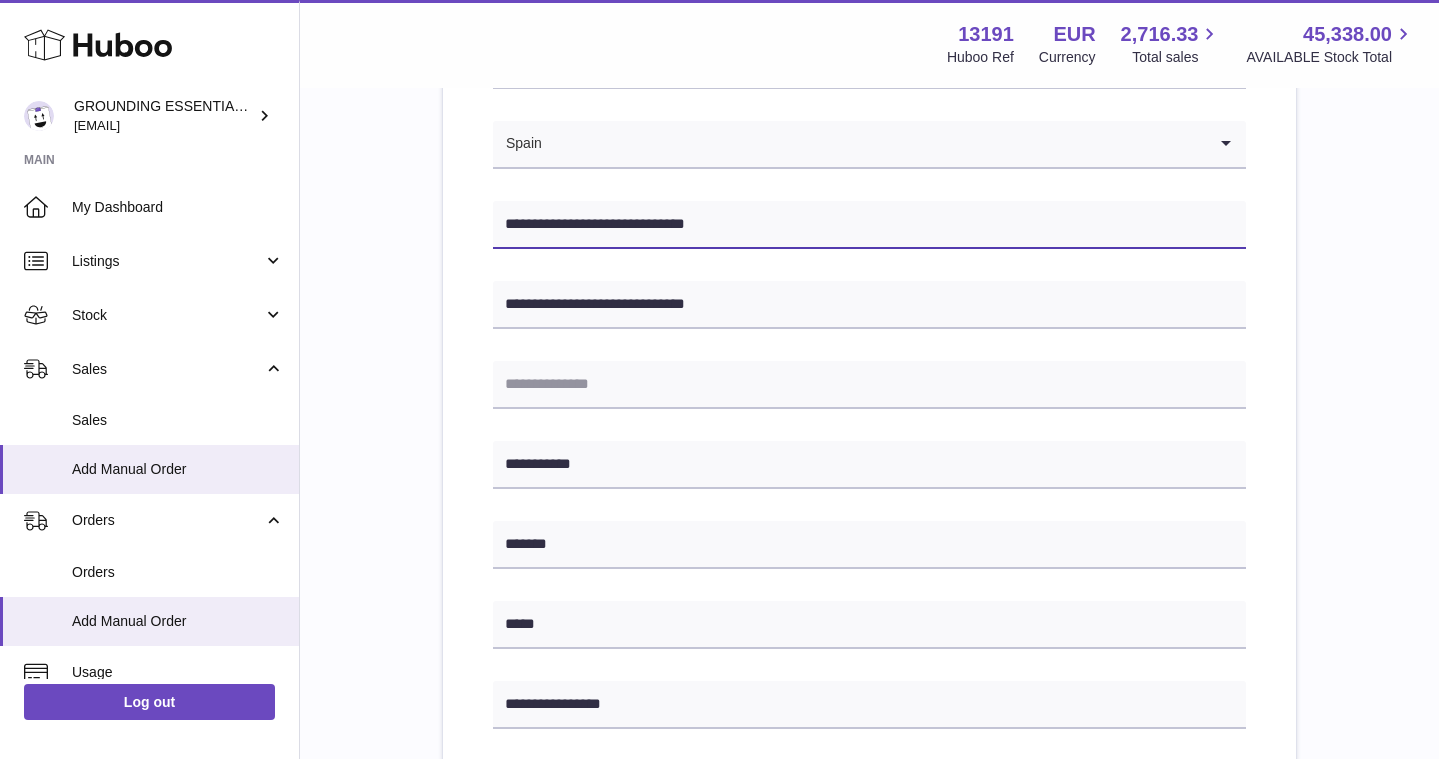 drag, startPoint x: 734, startPoint y: 234, endPoint x: 677, endPoint y: 221, distance: 58.463665 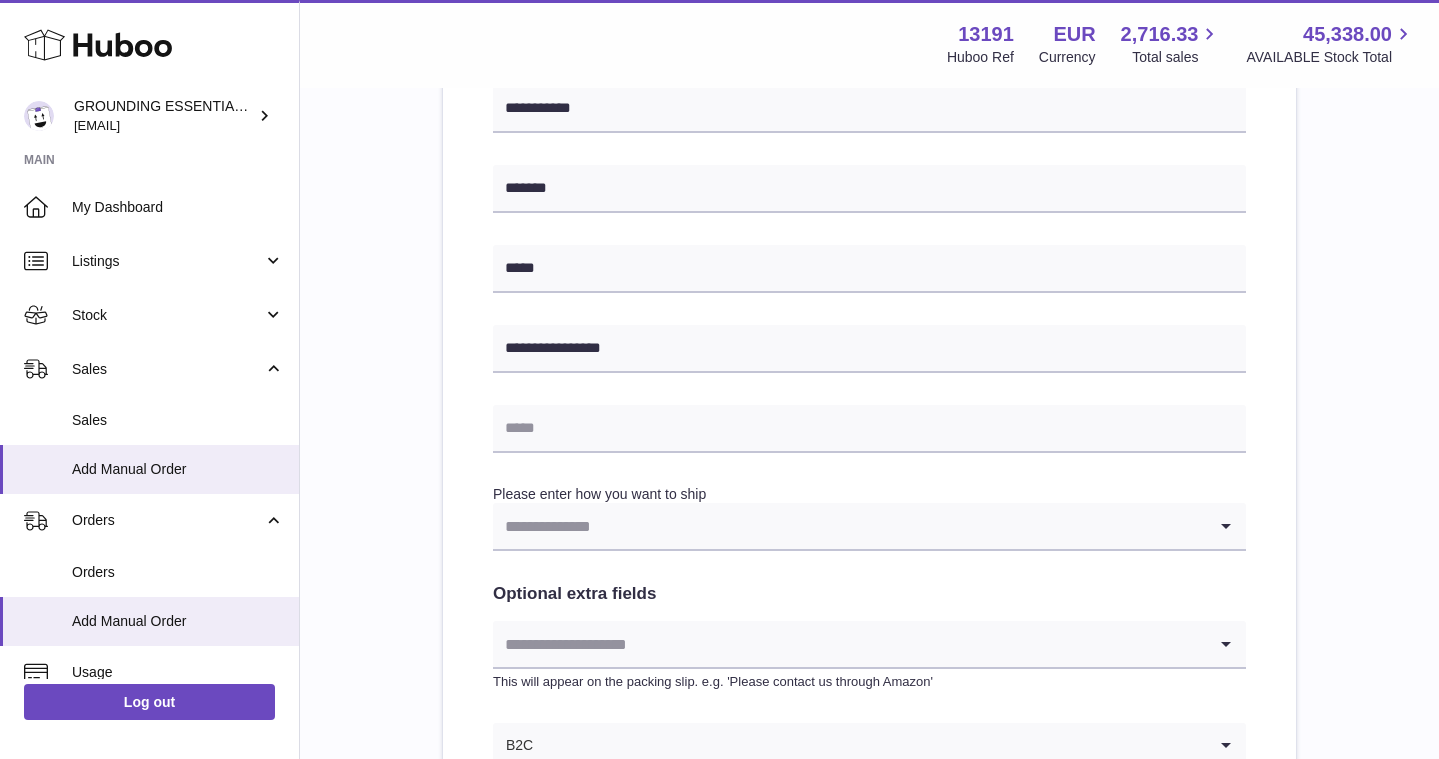 scroll, scrollTop: 702, scrollLeft: 0, axis: vertical 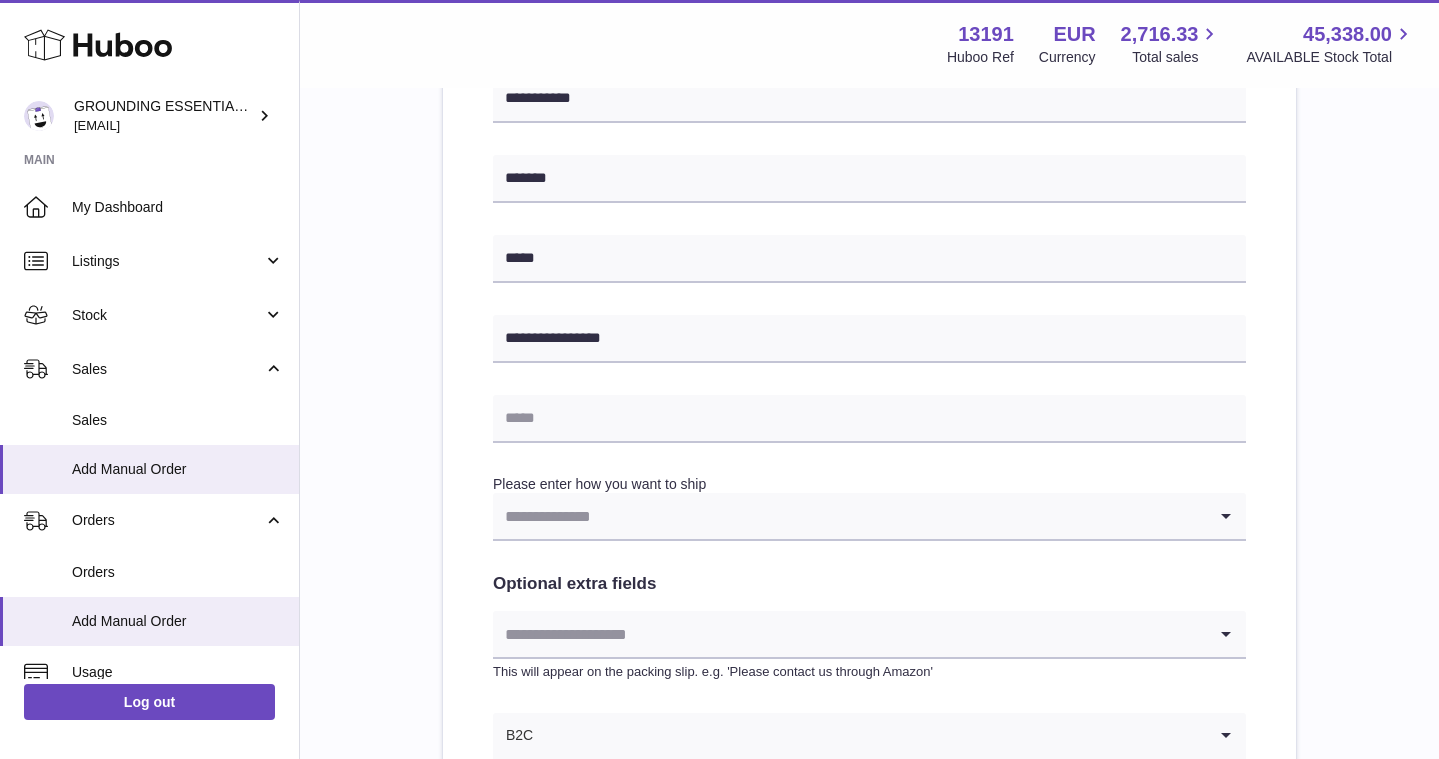 type on "**********" 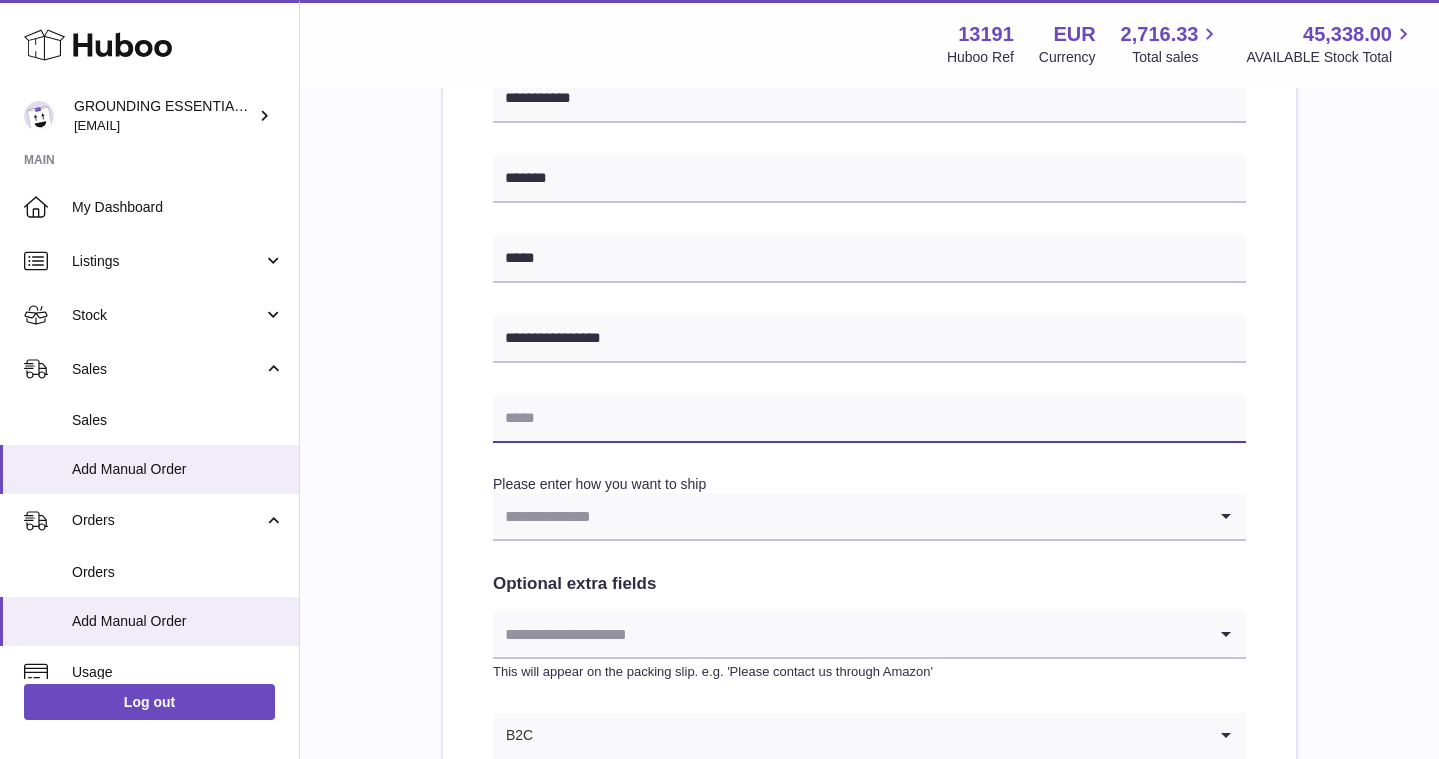 click at bounding box center (869, 419) 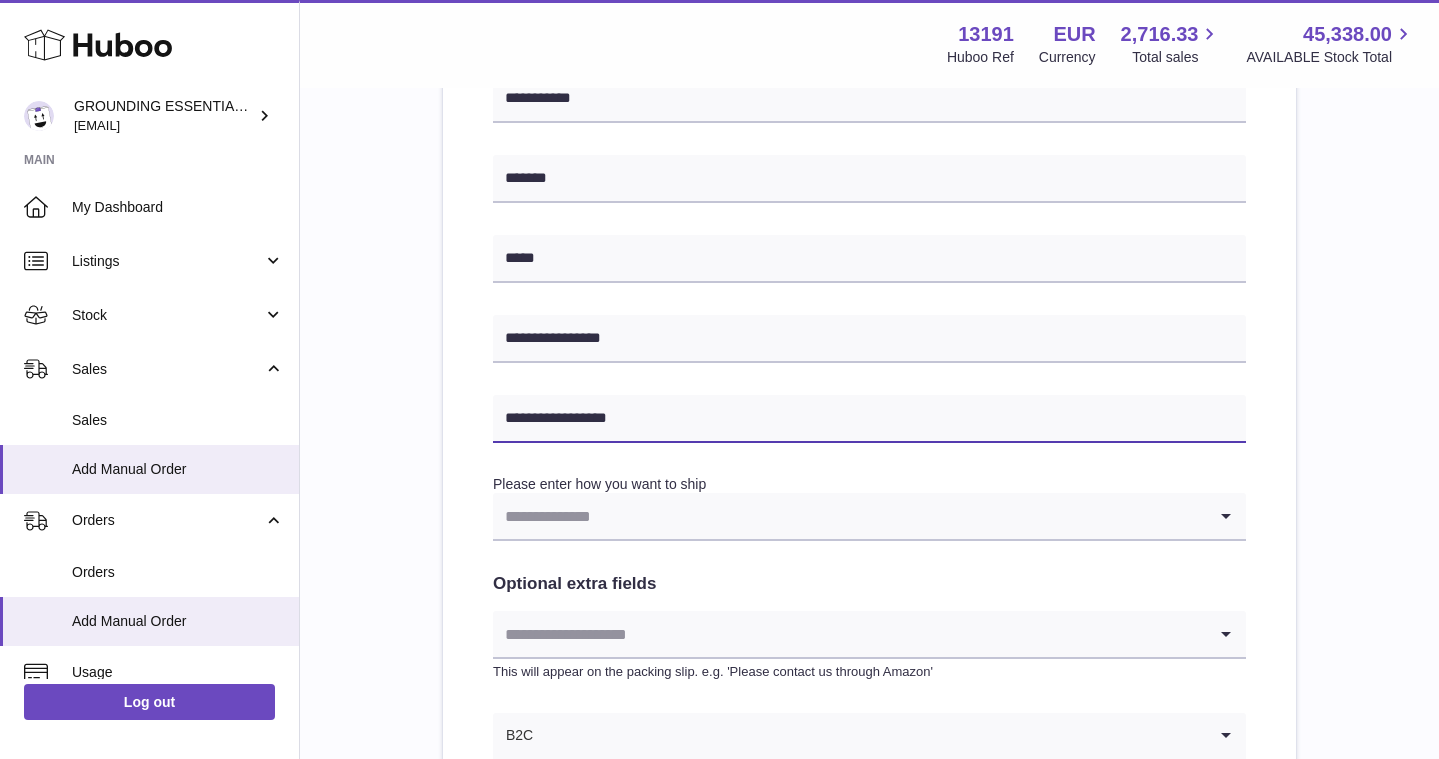 type on "**********" 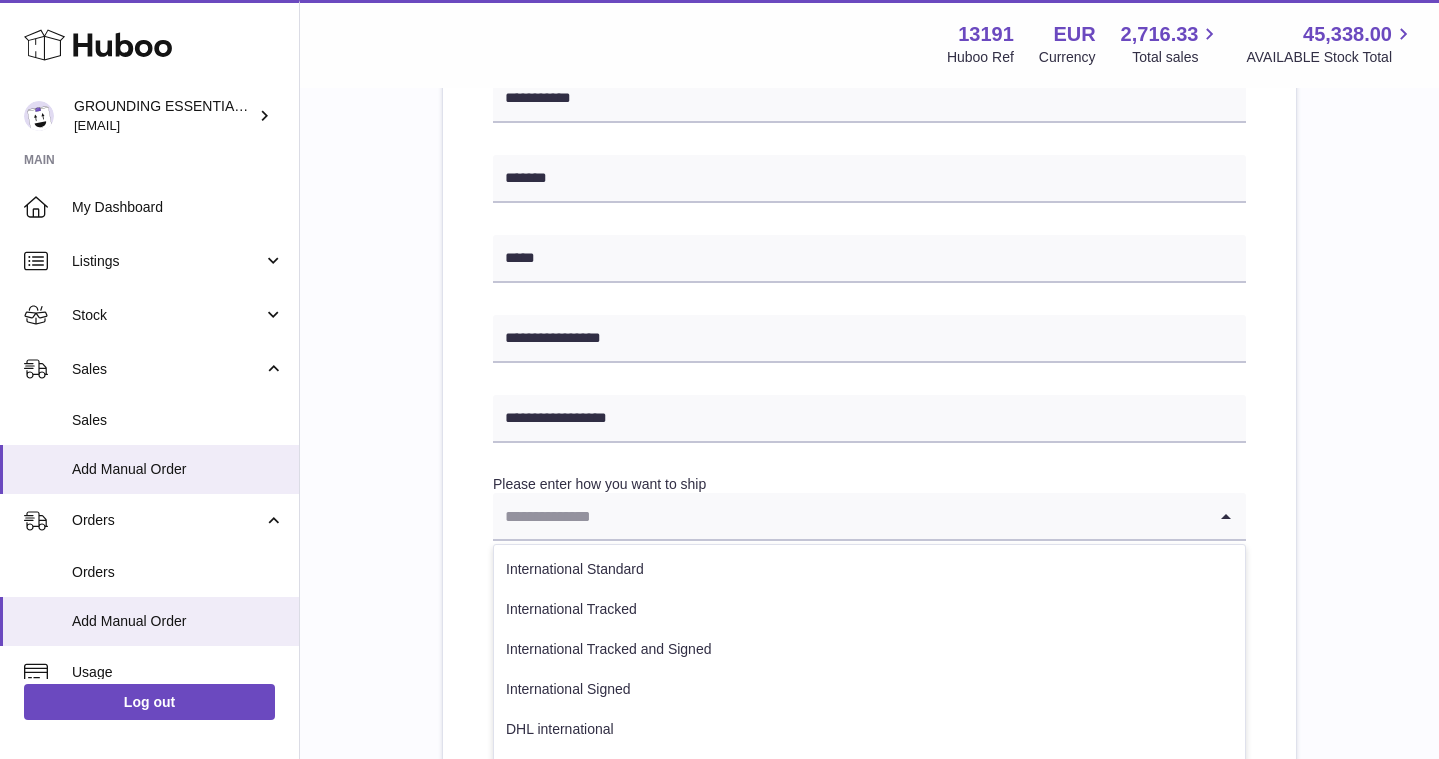 click at bounding box center (849, 516) 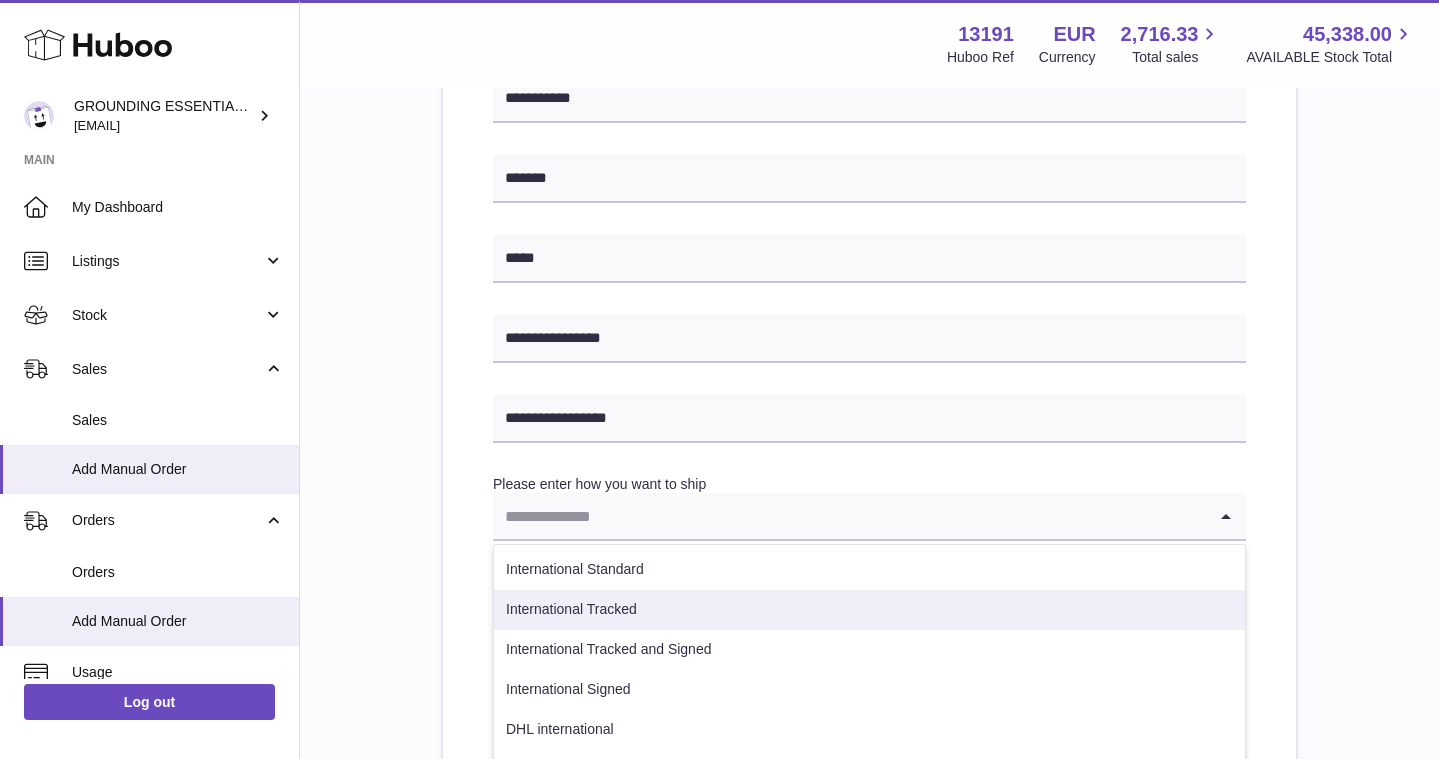 click on "International Tracked" at bounding box center (869, 610) 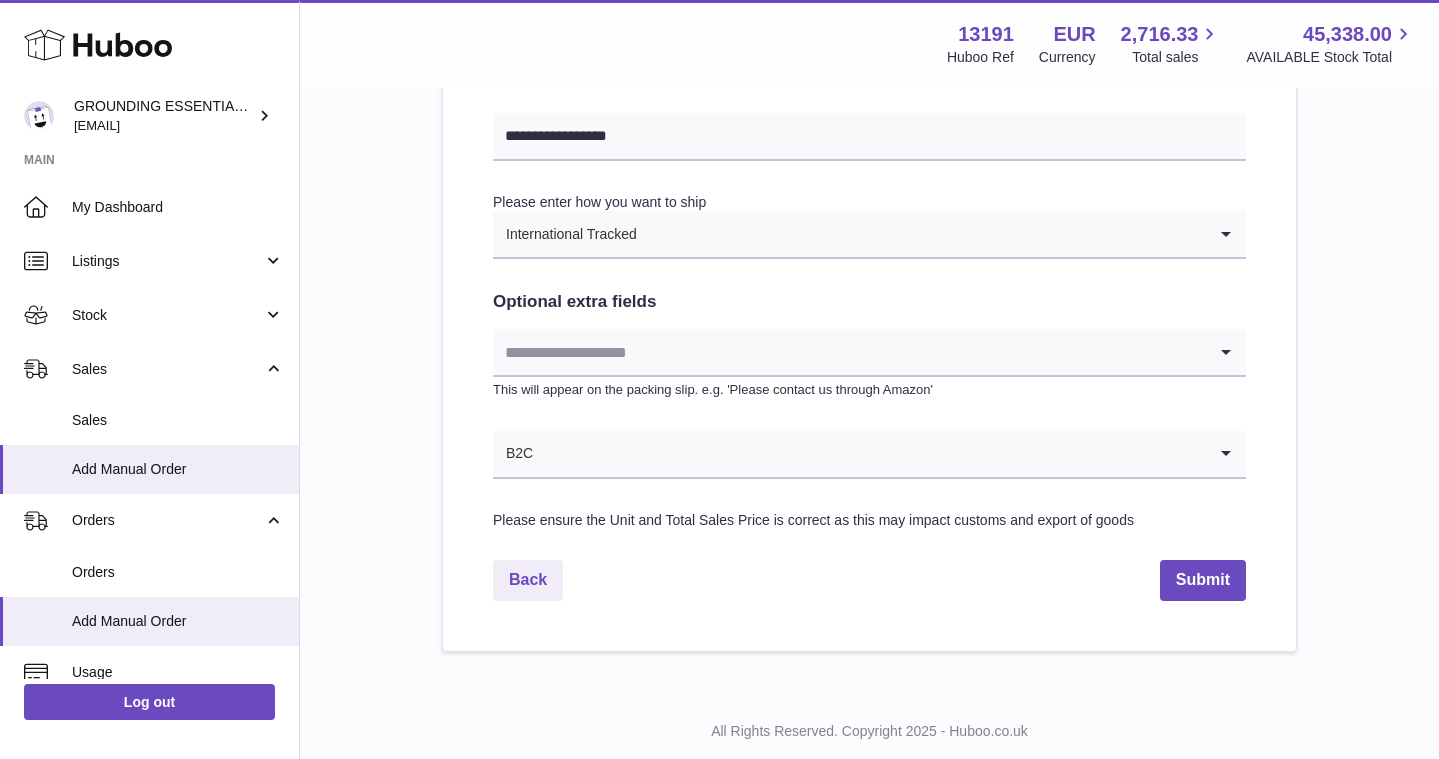 scroll, scrollTop: 1034, scrollLeft: 0, axis: vertical 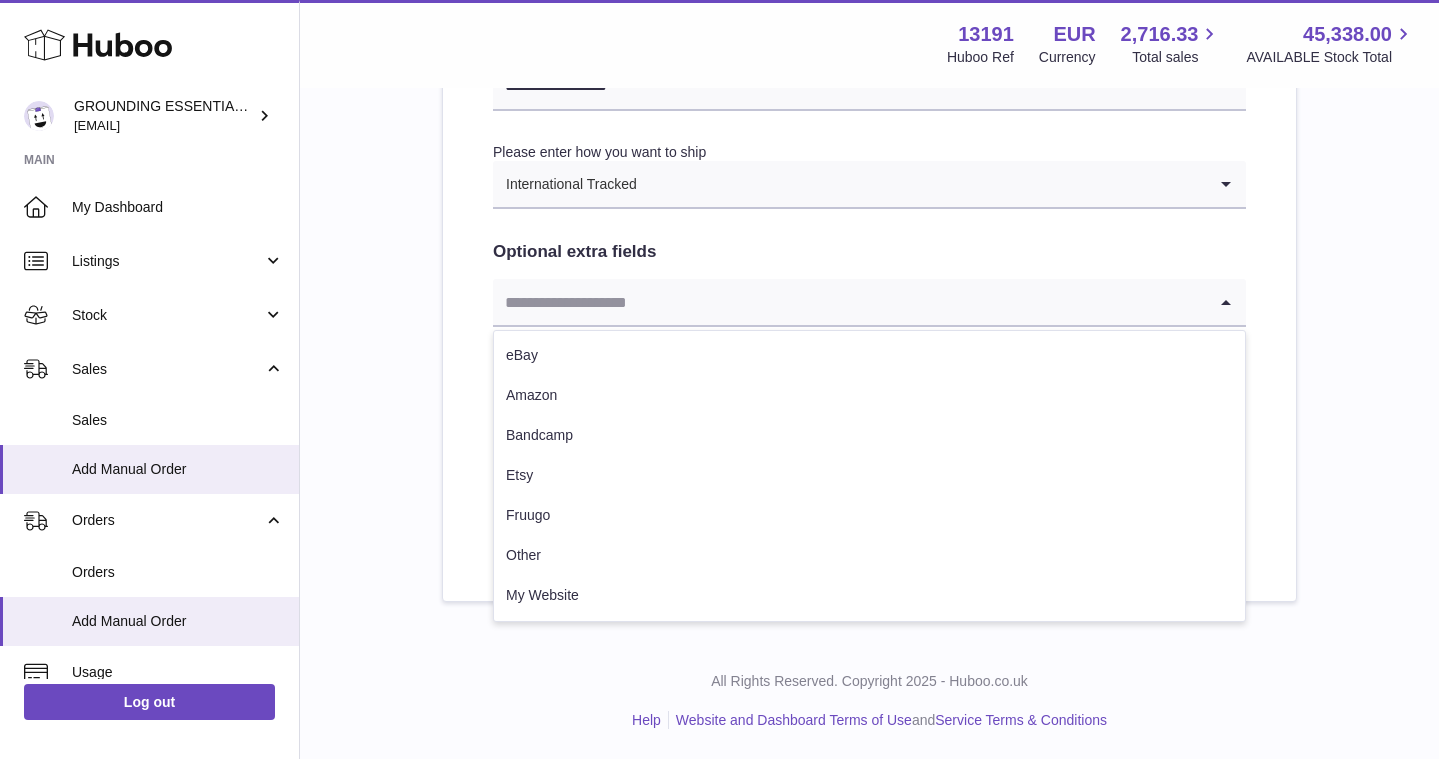 click at bounding box center (849, 302) 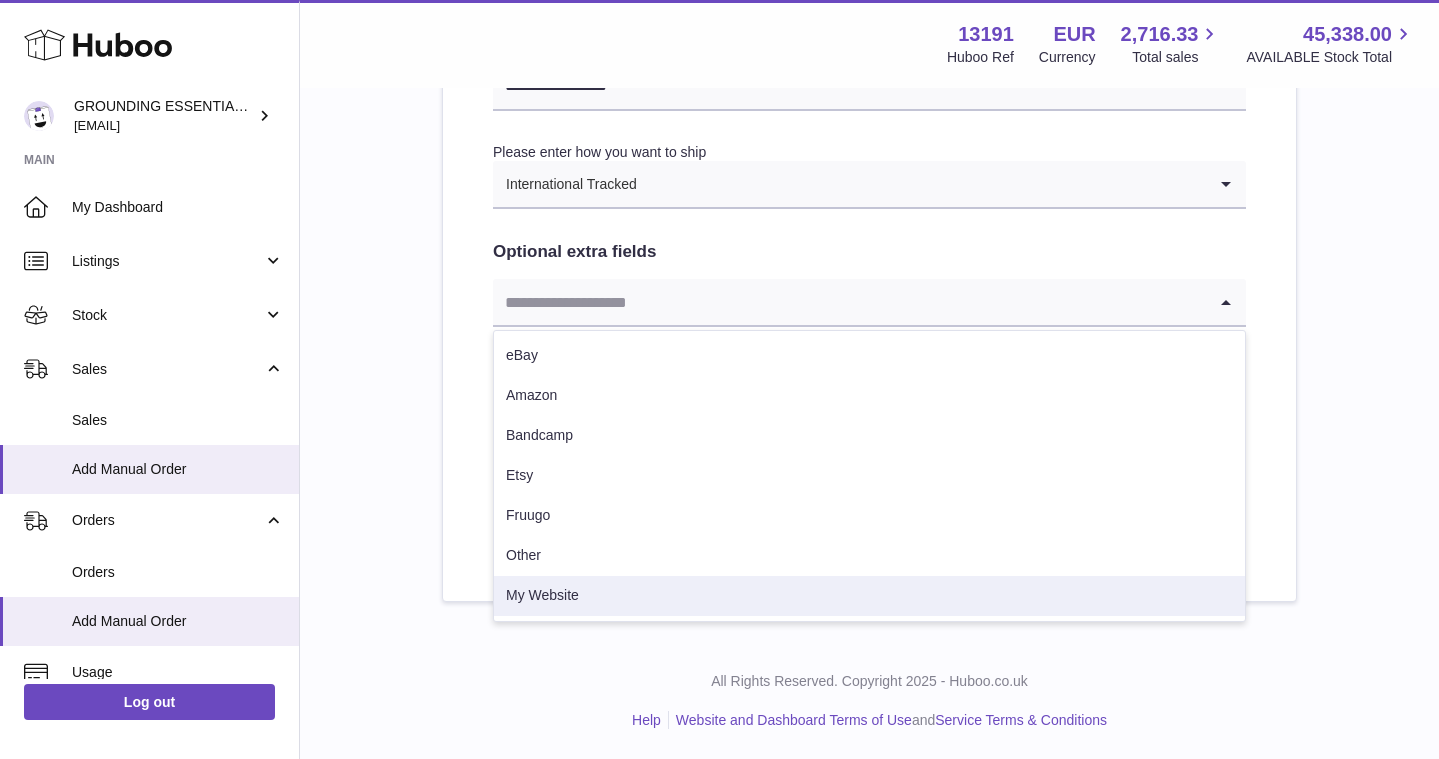 click on "My Website" at bounding box center (869, 596) 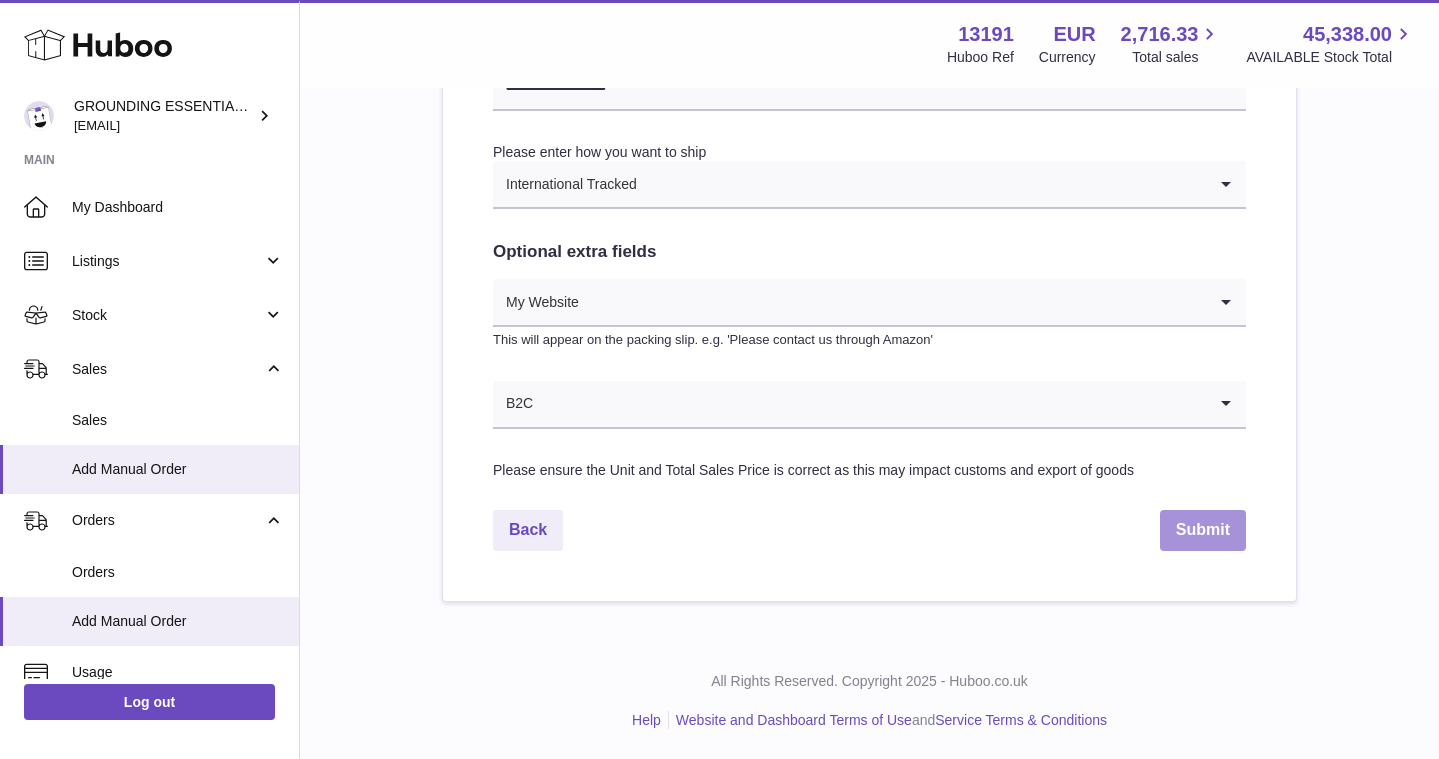 click on "Submit" at bounding box center (1203, 530) 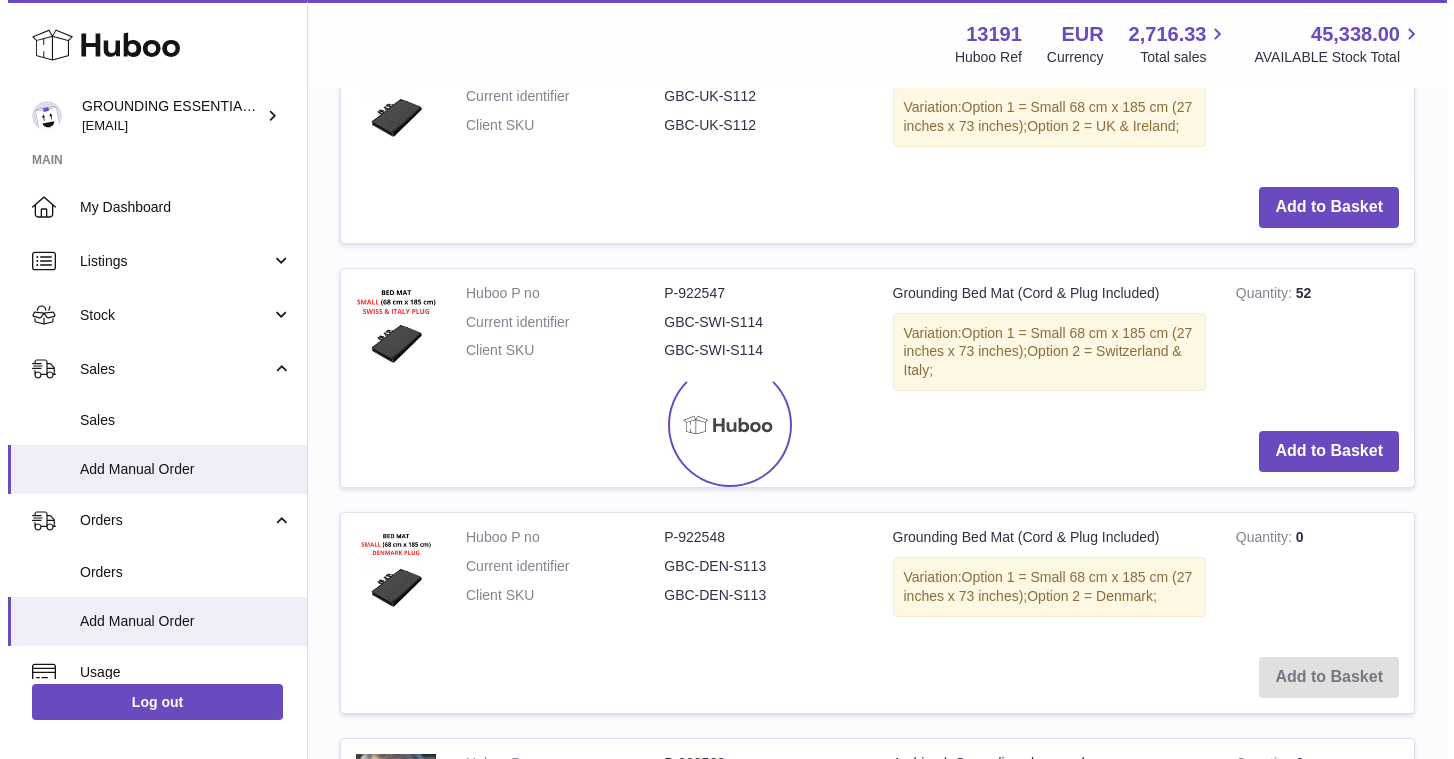 scroll, scrollTop: 0, scrollLeft: 0, axis: both 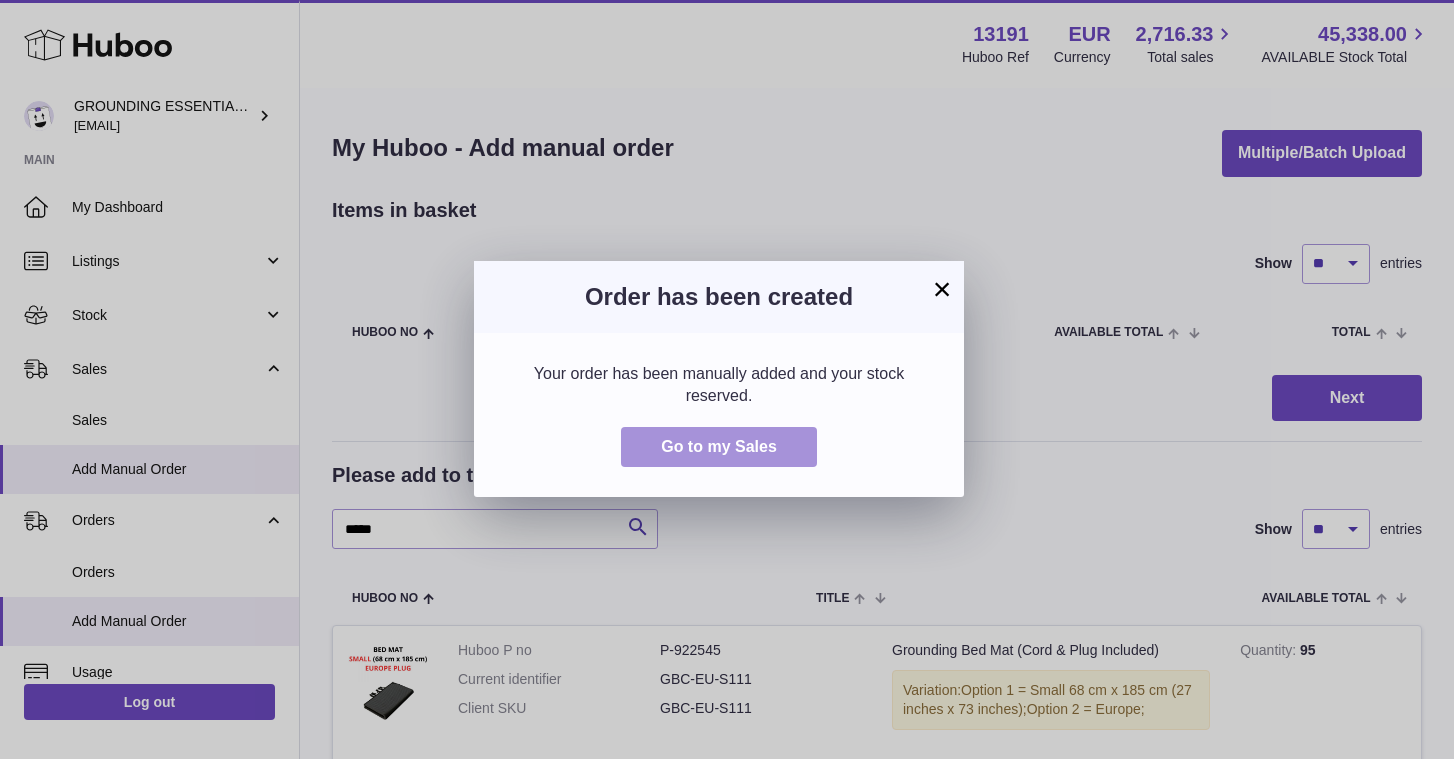 click on "Go to my Sales" at bounding box center [719, 446] 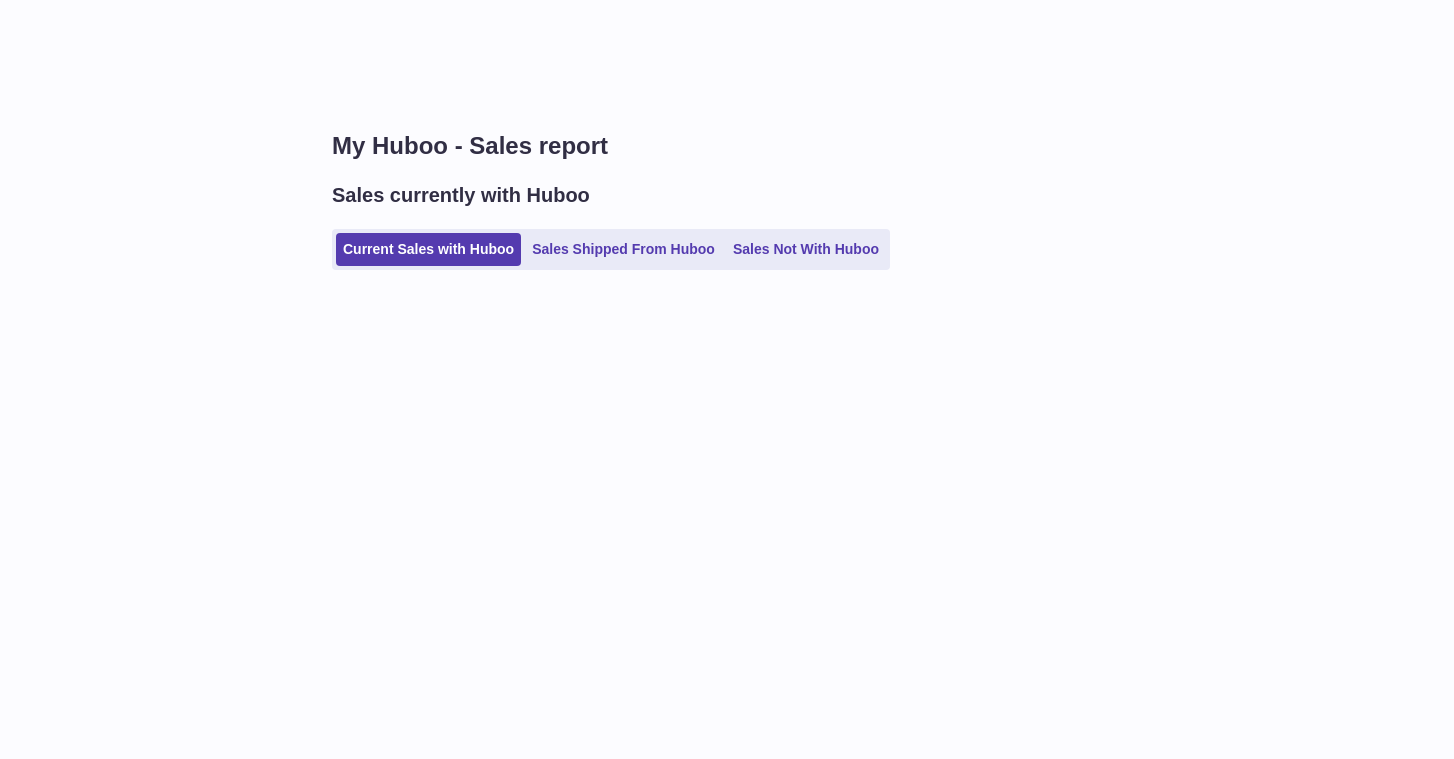 scroll, scrollTop: 0, scrollLeft: 0, axis: both 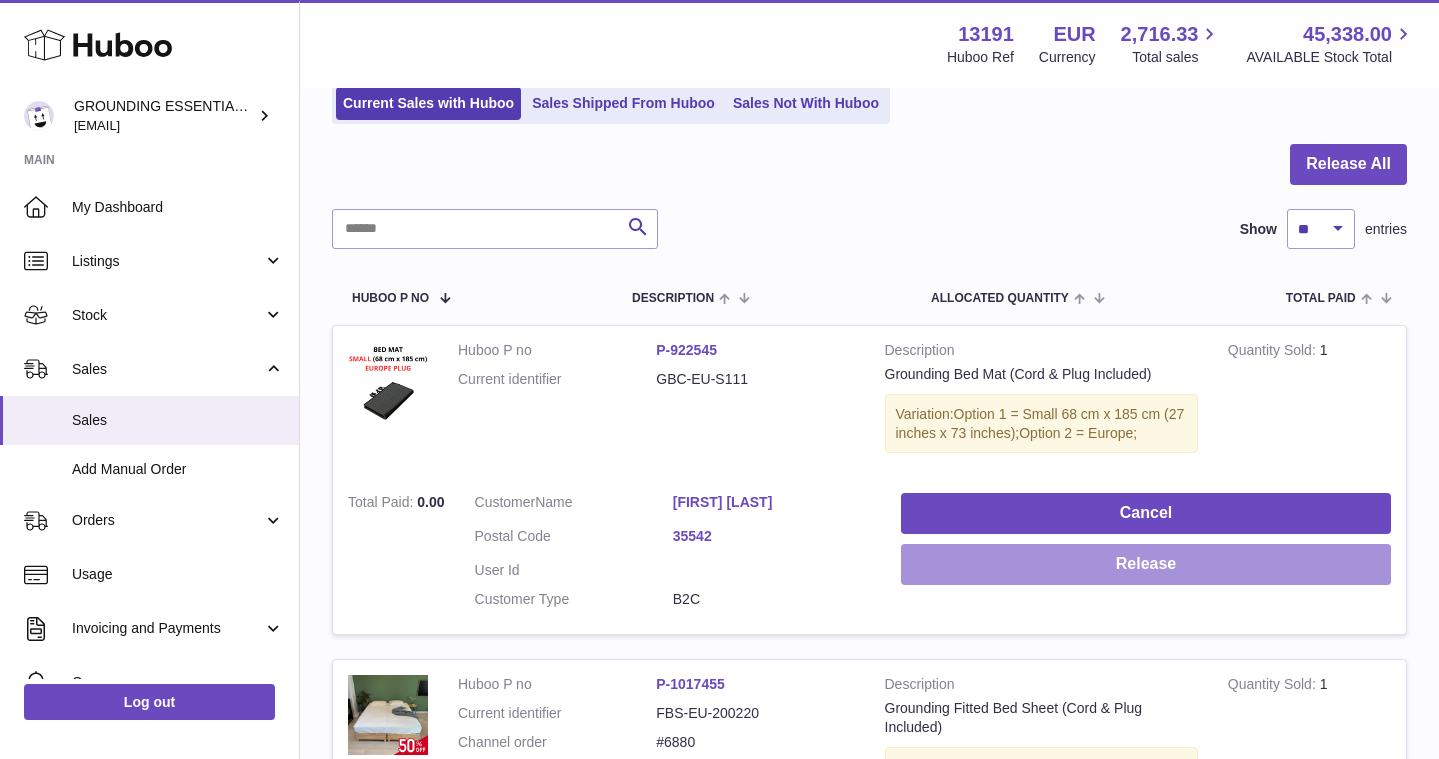 click on "Release" at bounding box center (1146, 564) 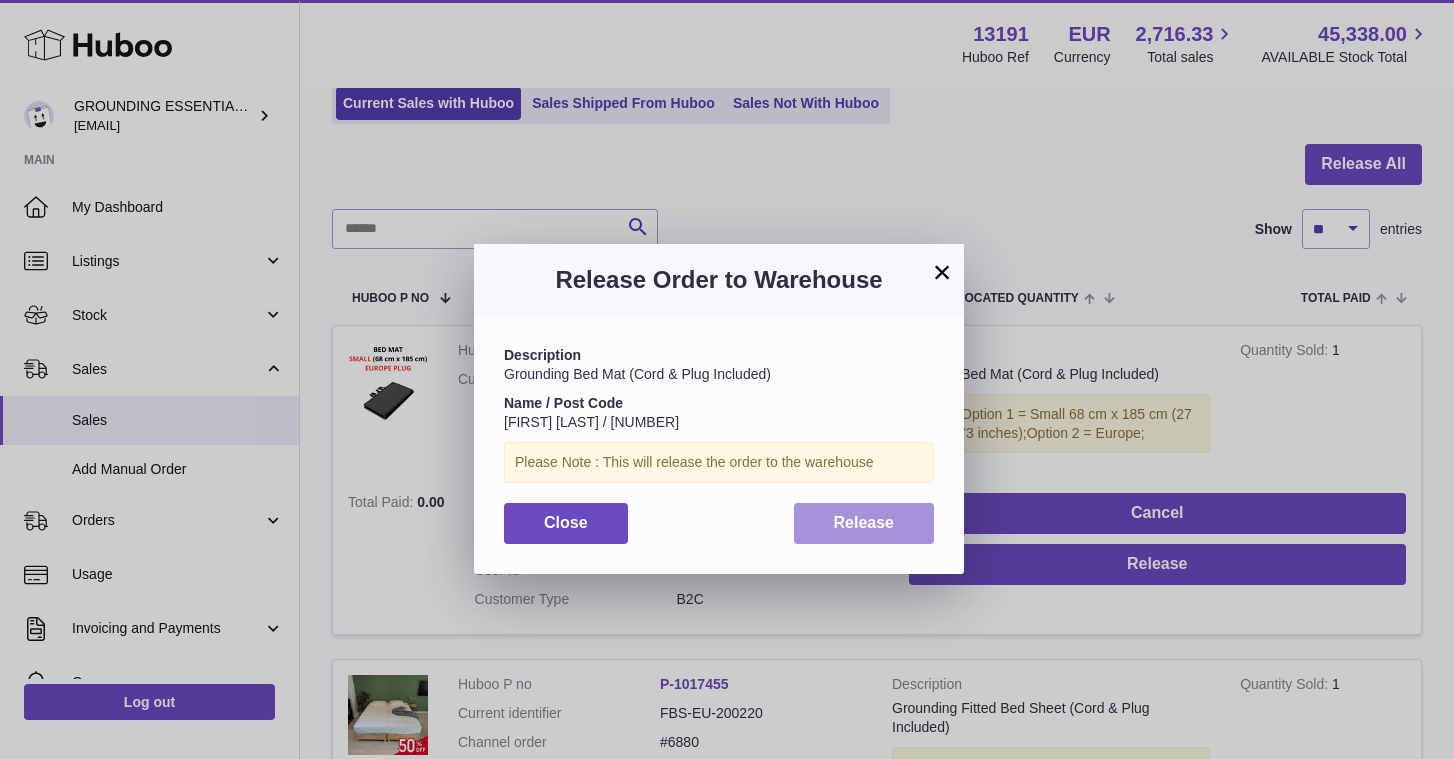 click on "Release" at bounding box center [864, 523] 